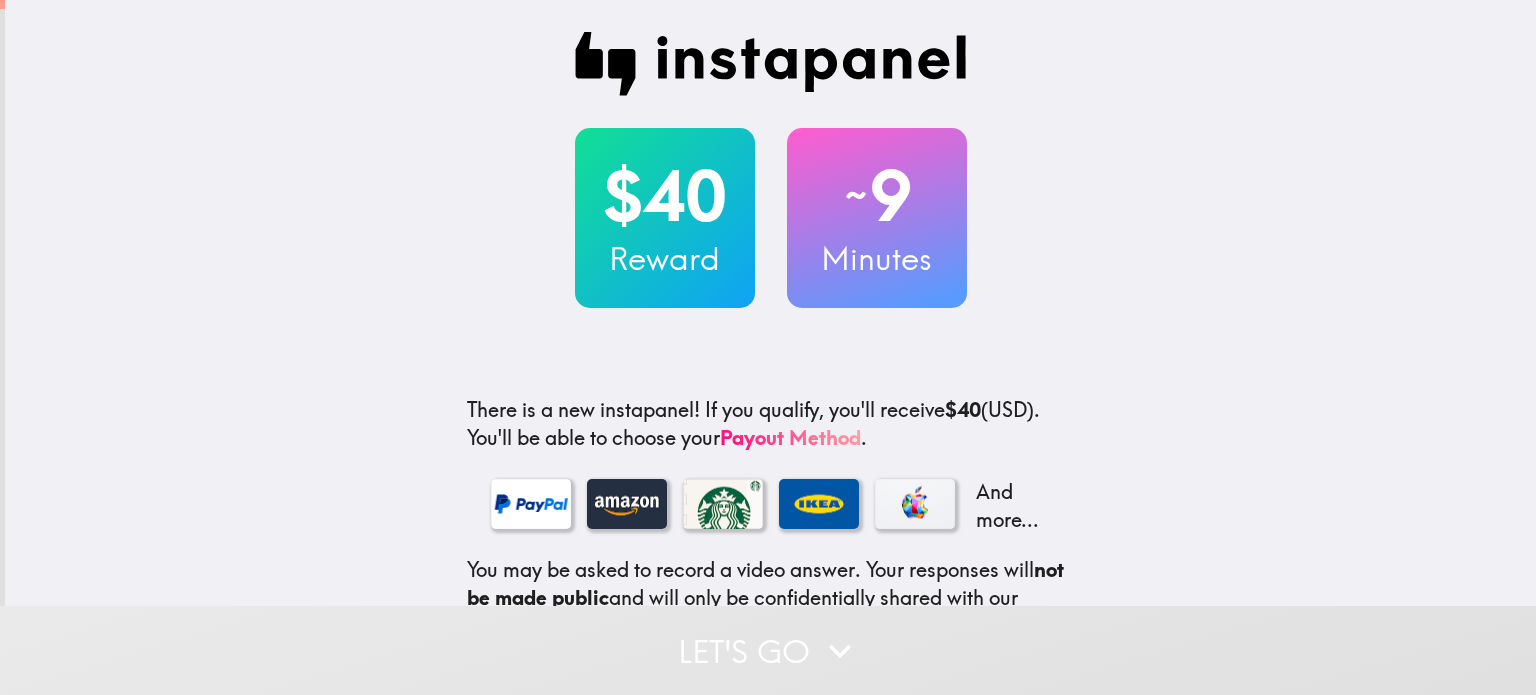 scroll, scrollTop: 0, scrollLeft: 0, axis: both 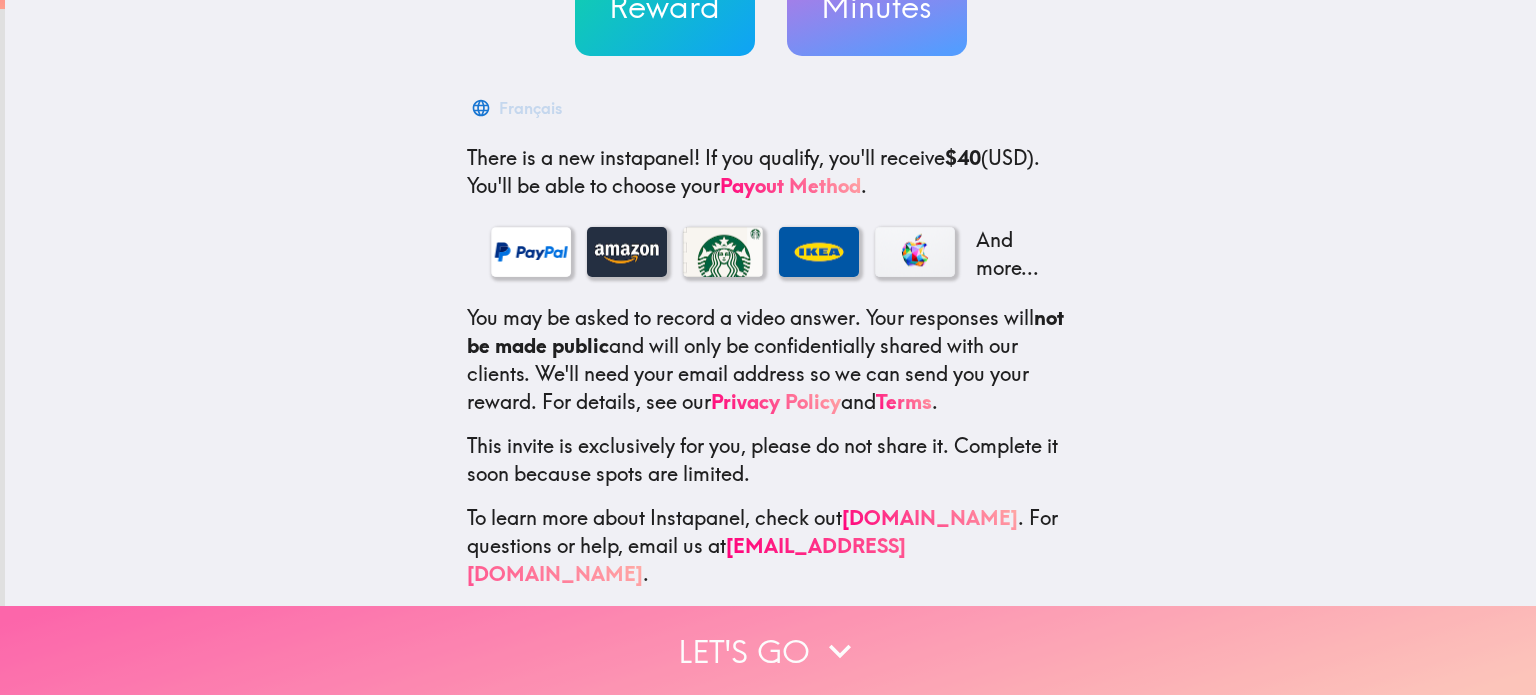click on "Let's go" at bounding box center (768, 650) 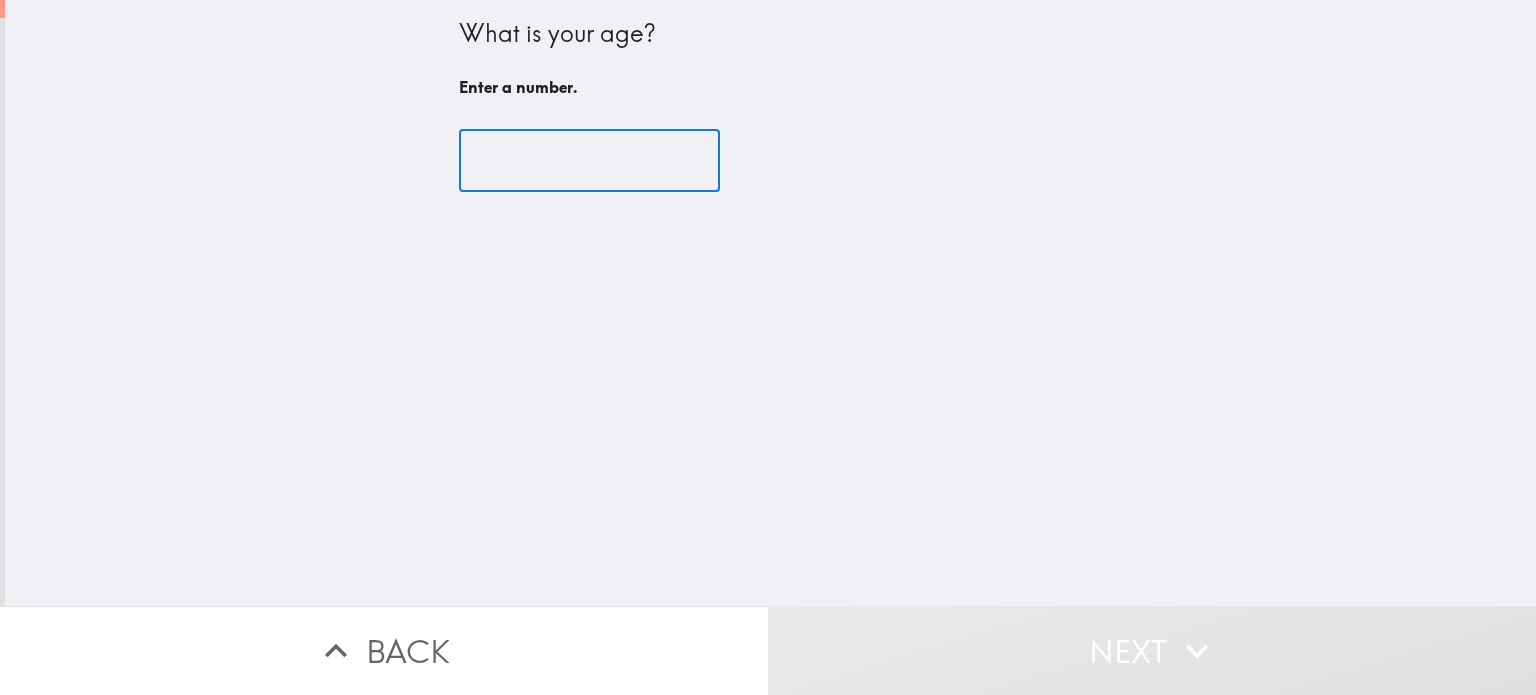 click at bounding box center (589, 161) 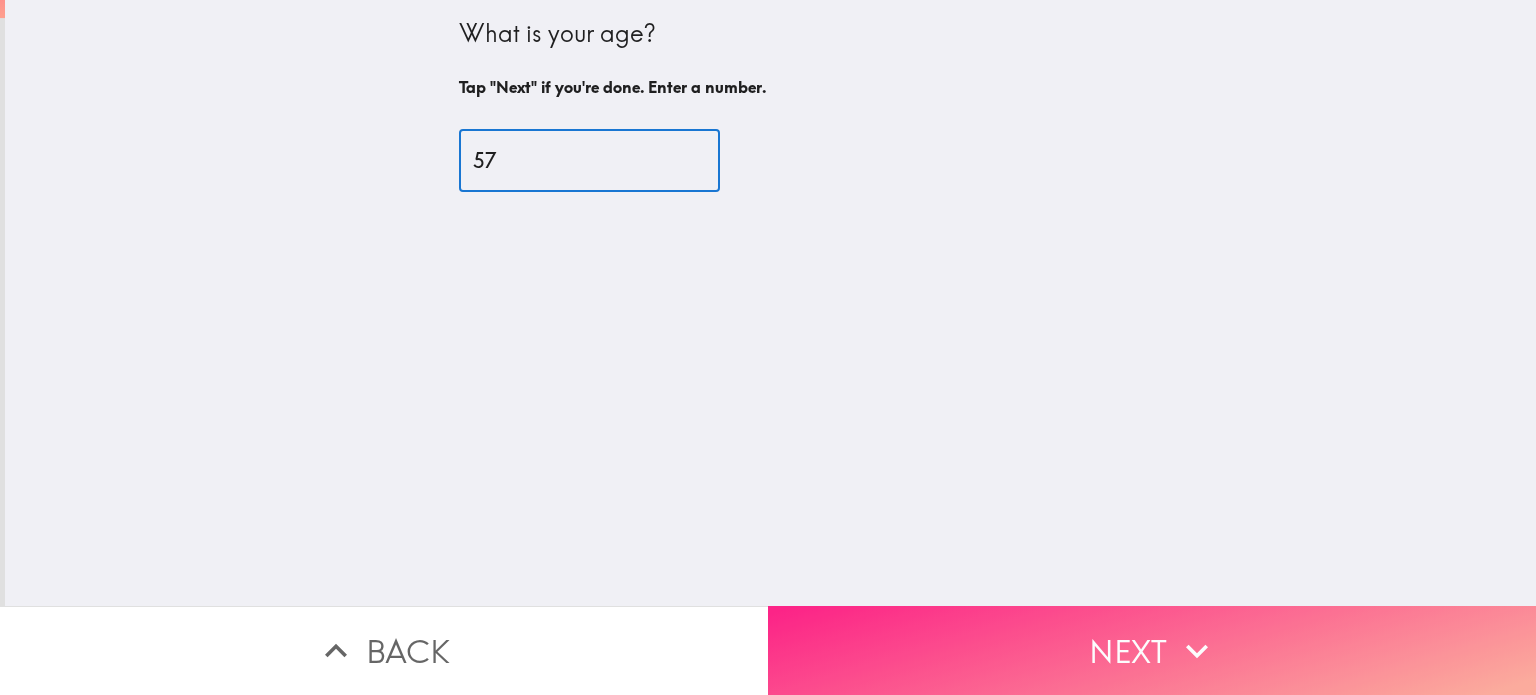 type on "57" 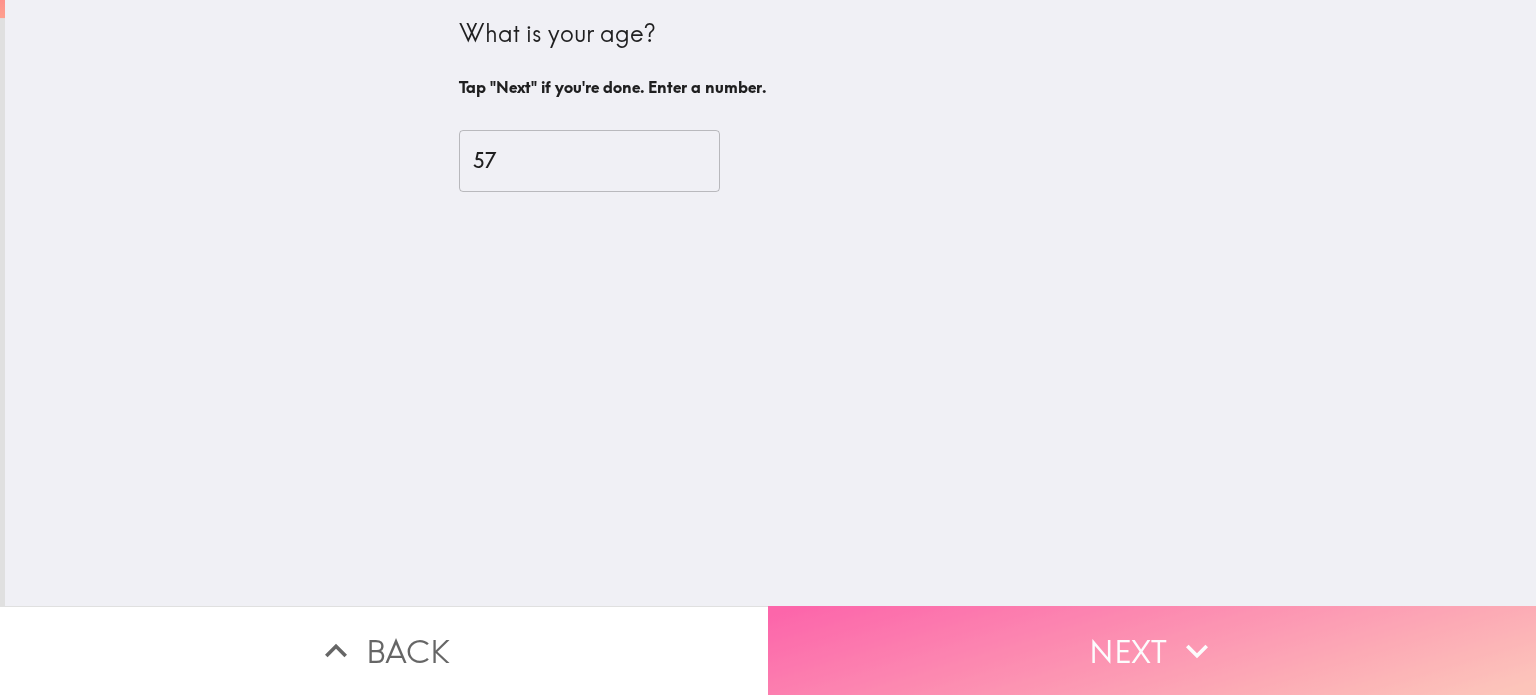click on "Next" at bounding box center [1152, 650] 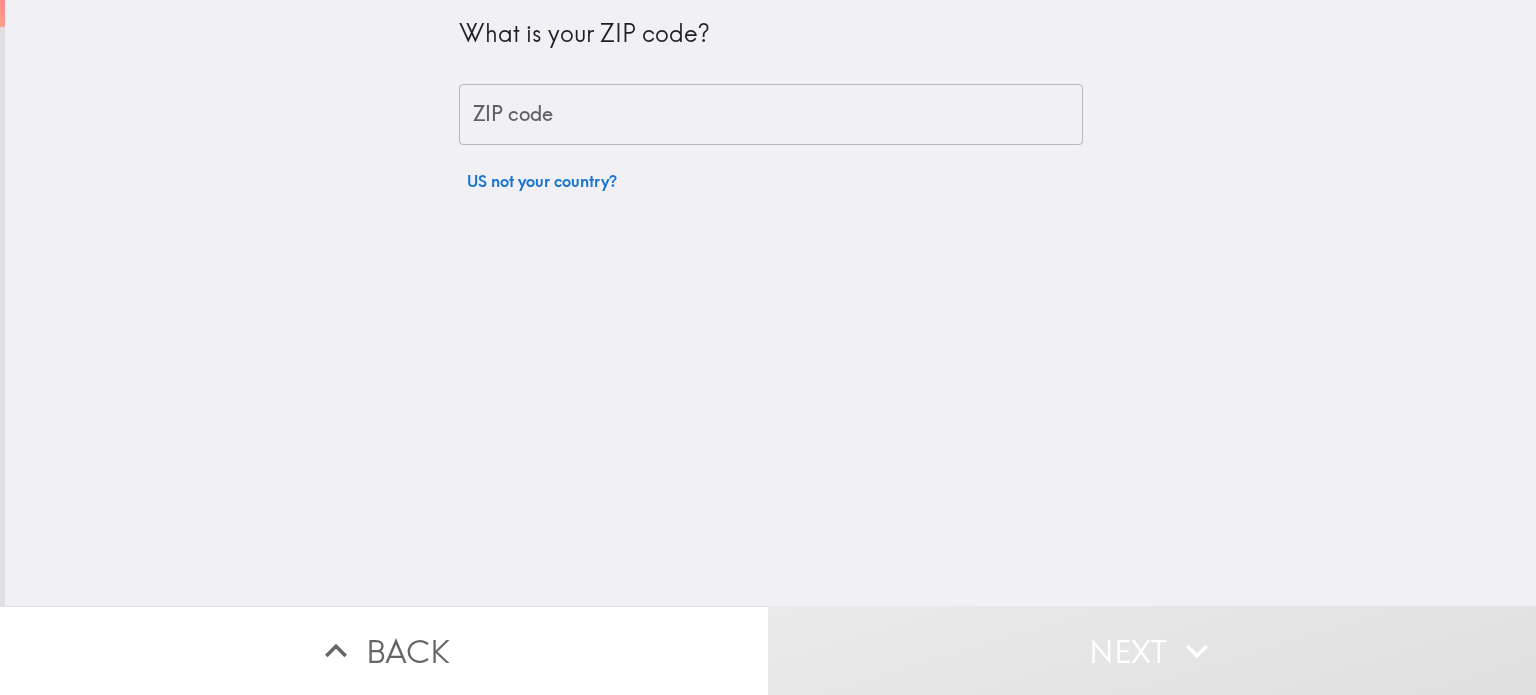 click on "ZIP code" at bounding box center [771, 115] 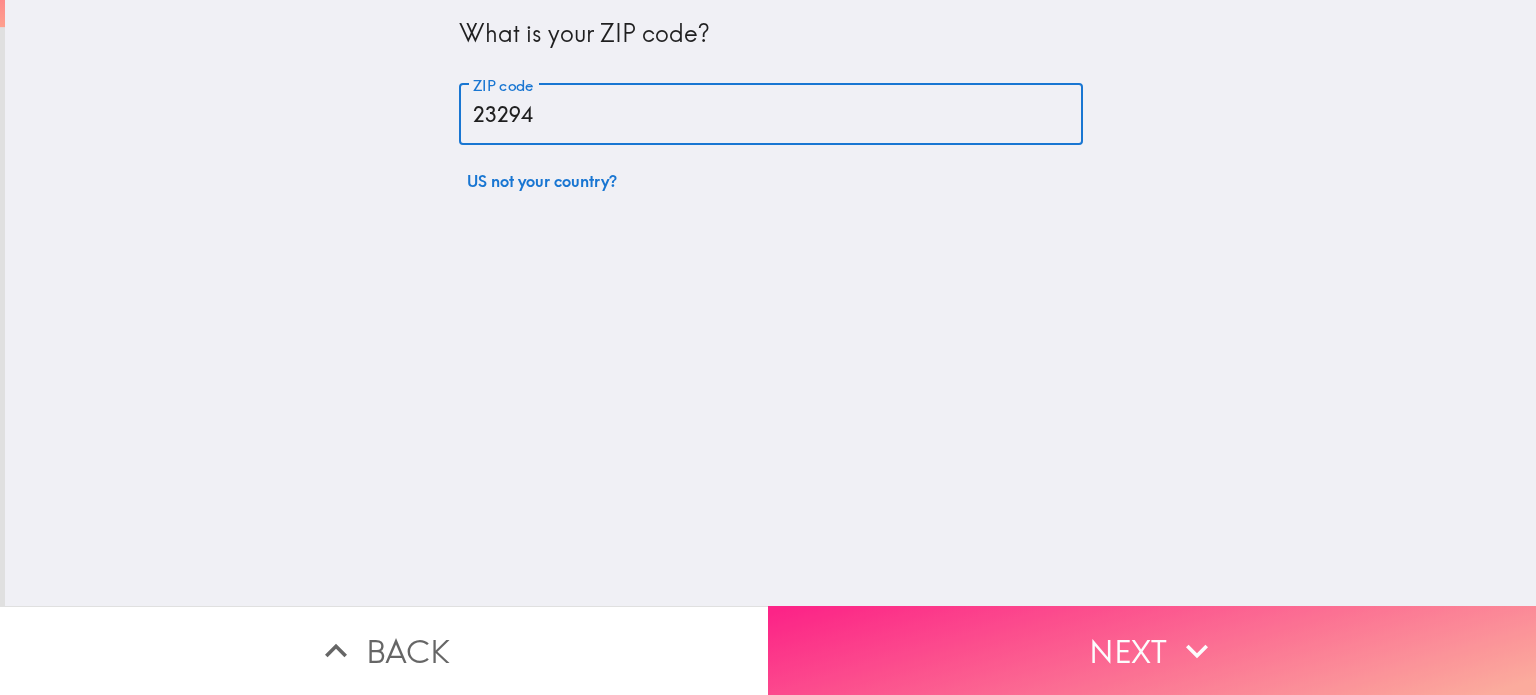 type on "23294" 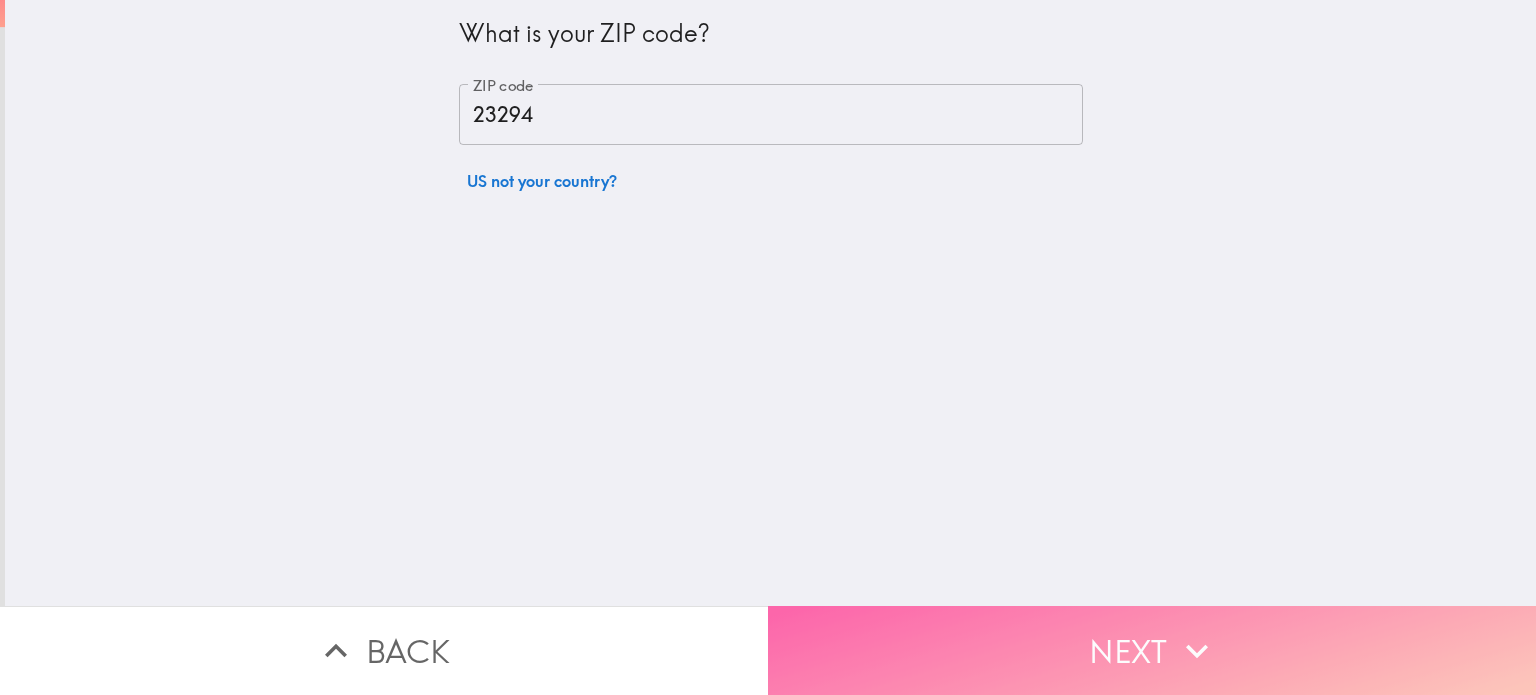 click on "Next" at bounding box center [1152, 650] 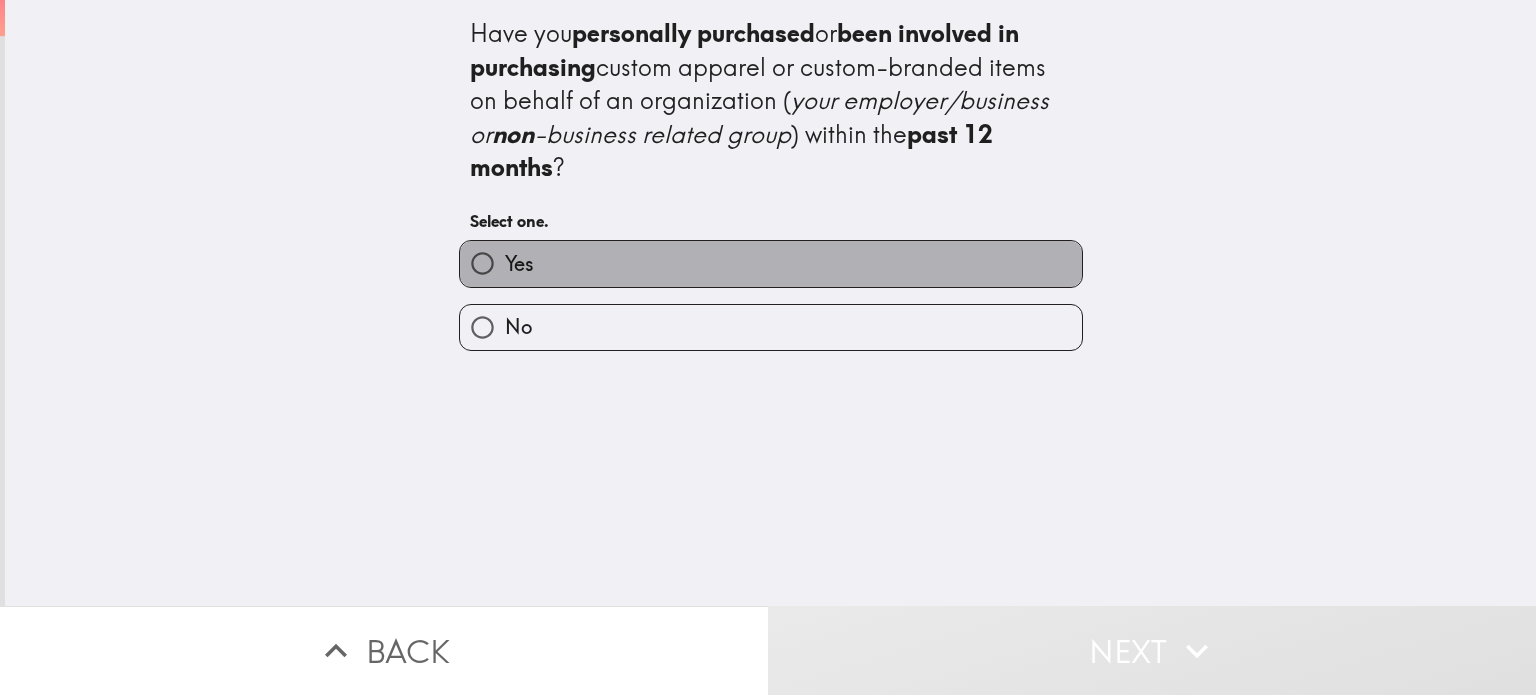 click on "Yes" at bounding box center [771, 263] 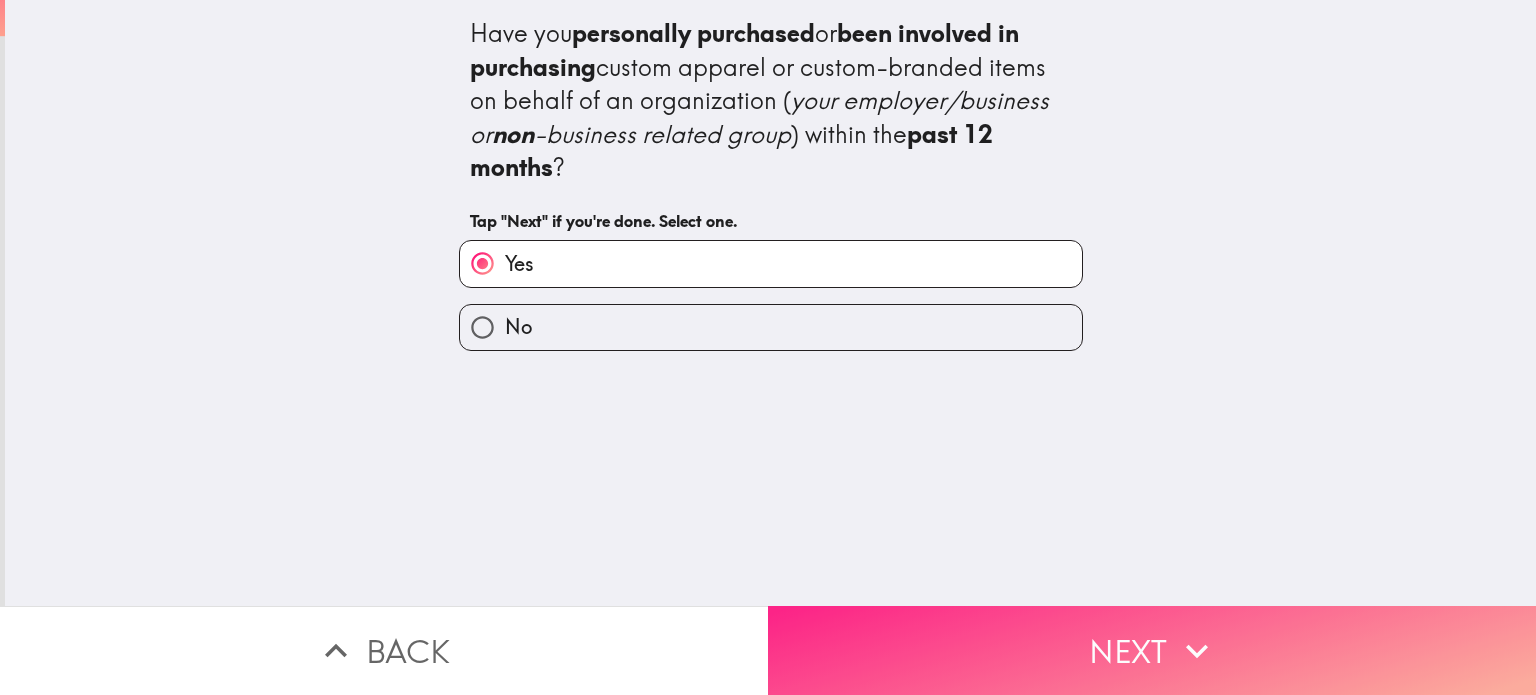click on "Next" at bounding box center [1152, 650] 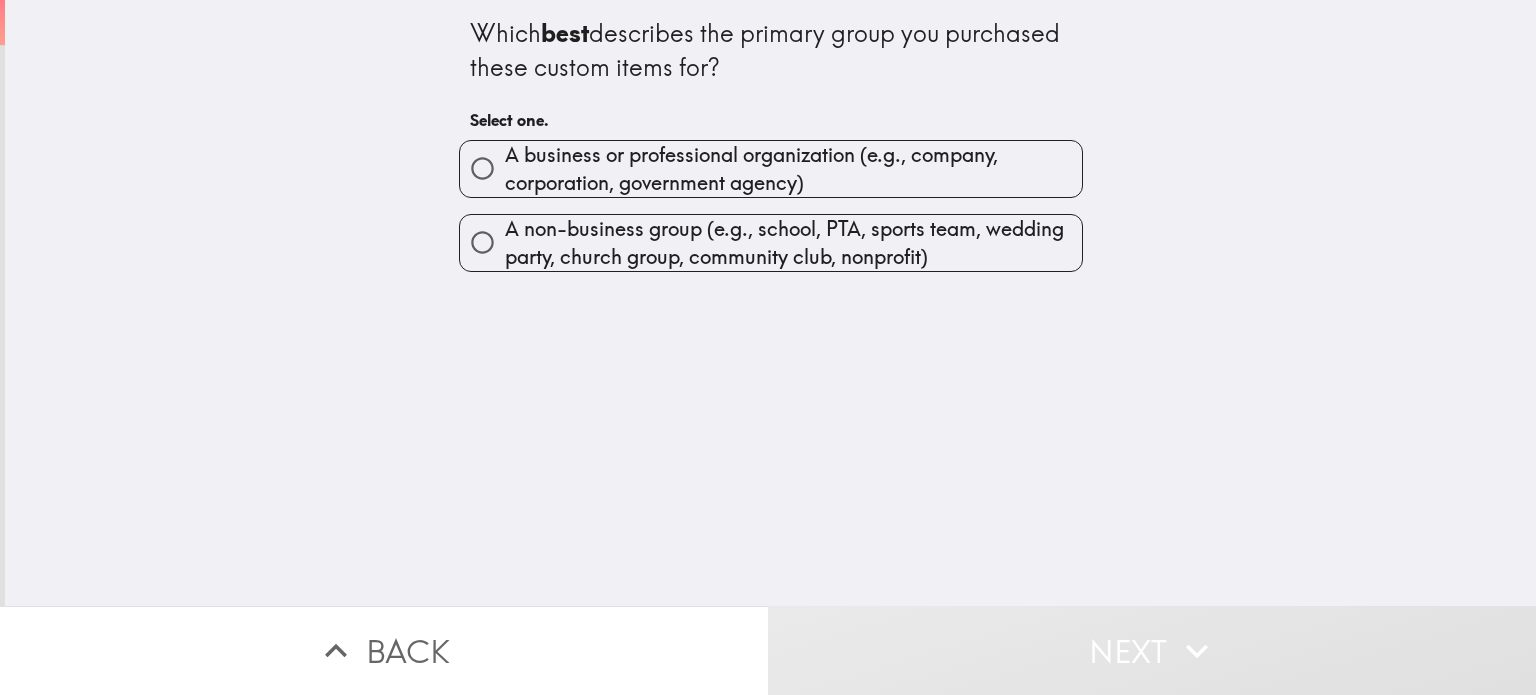 click on "A business or professional organization (e.g., company, corporation, government agency)" at bounding box center (793, 169) 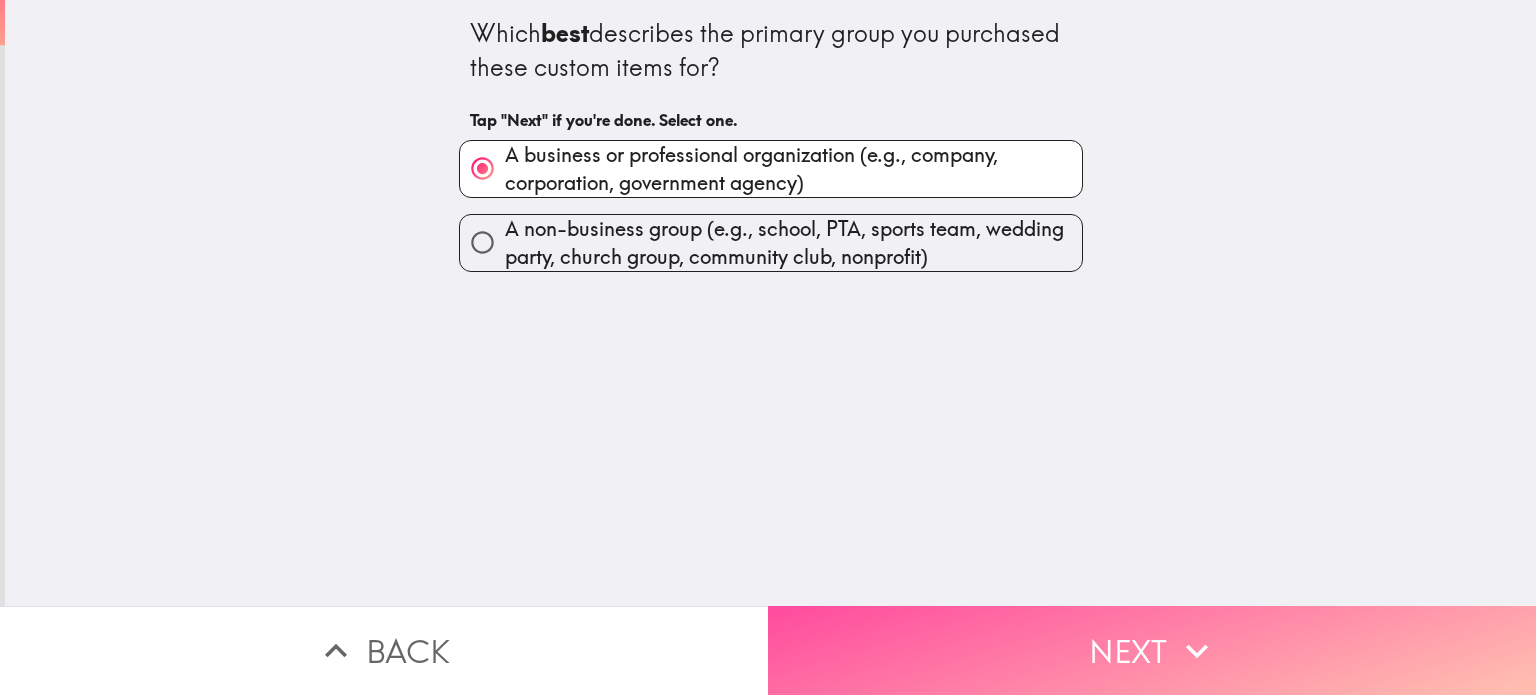 drag, startPoint x: 1002, startPoint y: 647, endPoint x: 960, endPoint y: 569, distance: 88.588936 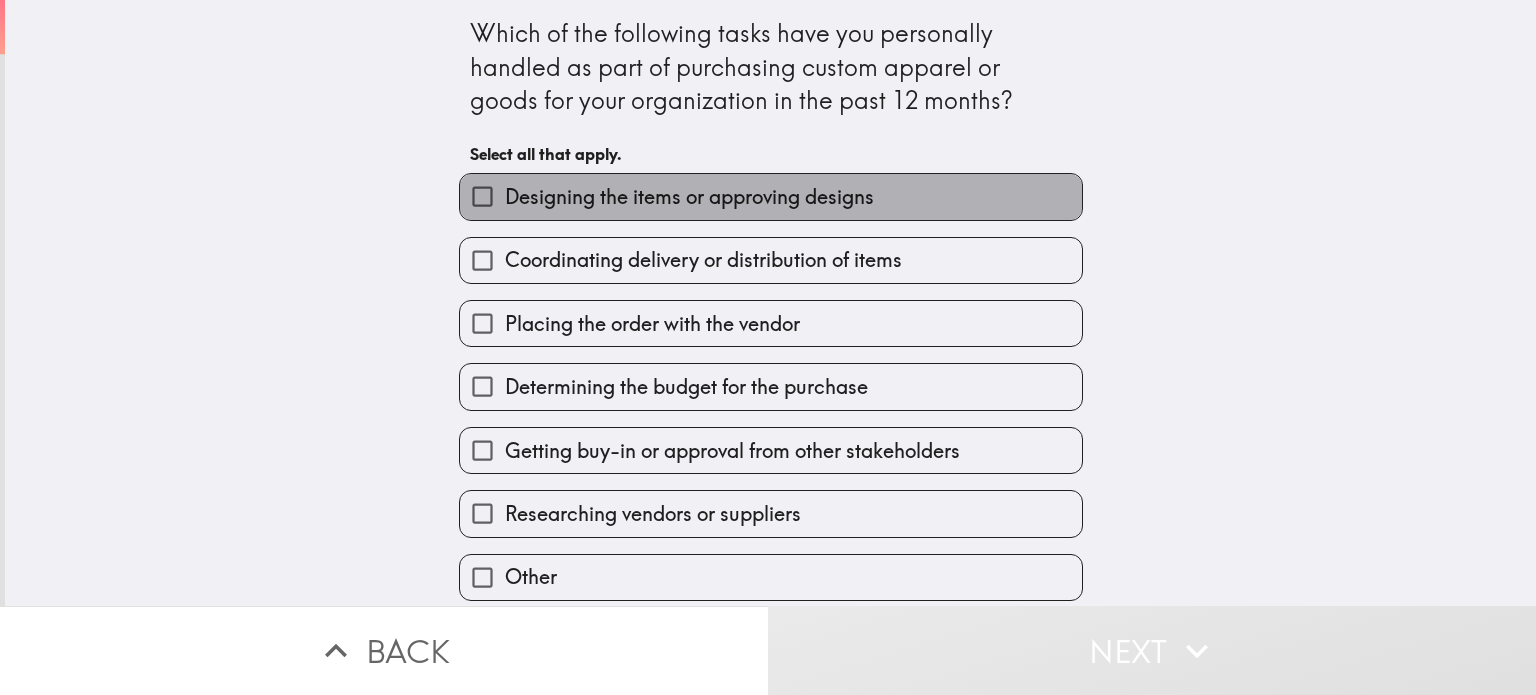 click on "Designing the items or approving designs" at bounding box center (689, 197) 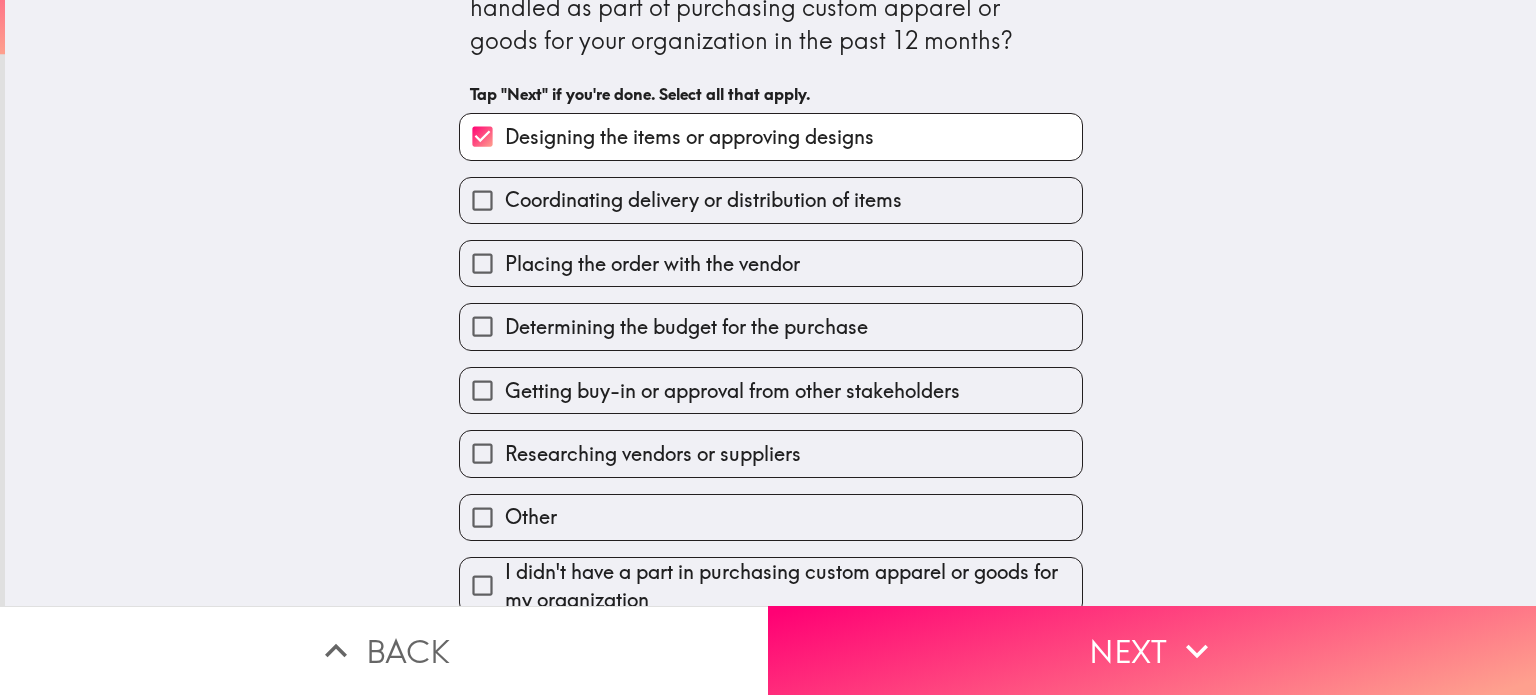 scroll, scrollTop: 66, scrollLeft: 0, axis: vertical 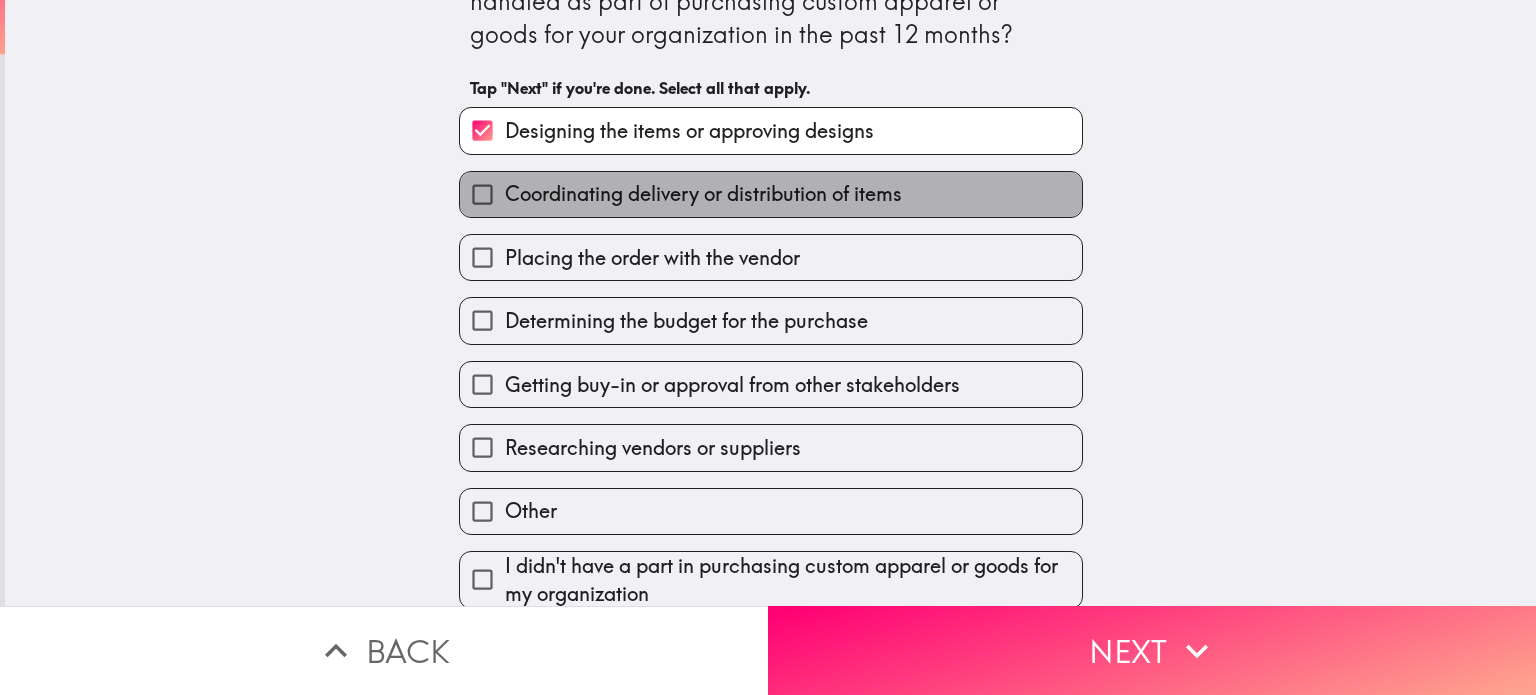 click on "Coordinating delivery or distribution of items" at bounding box center [703, 194] 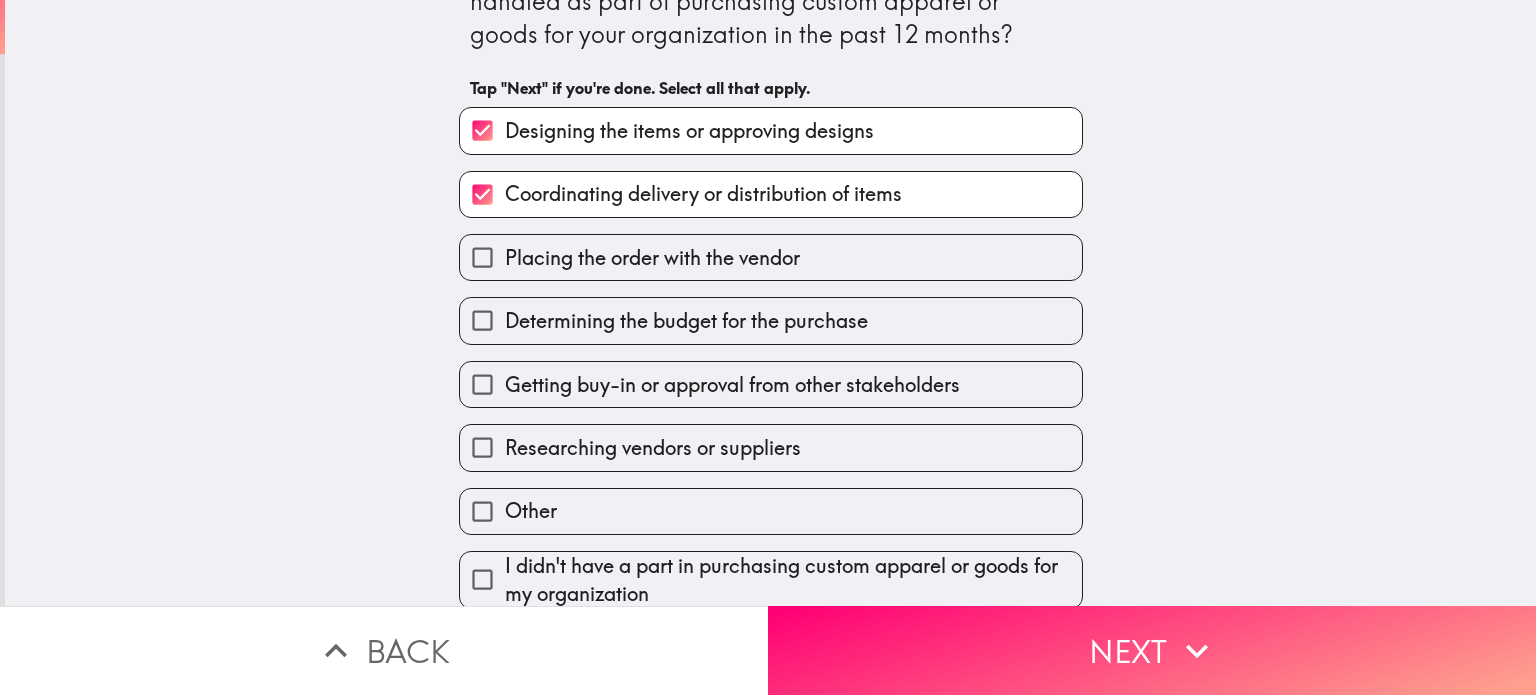 scroll, scrollTop: 80, scrollLeft: 0, axis: vertical 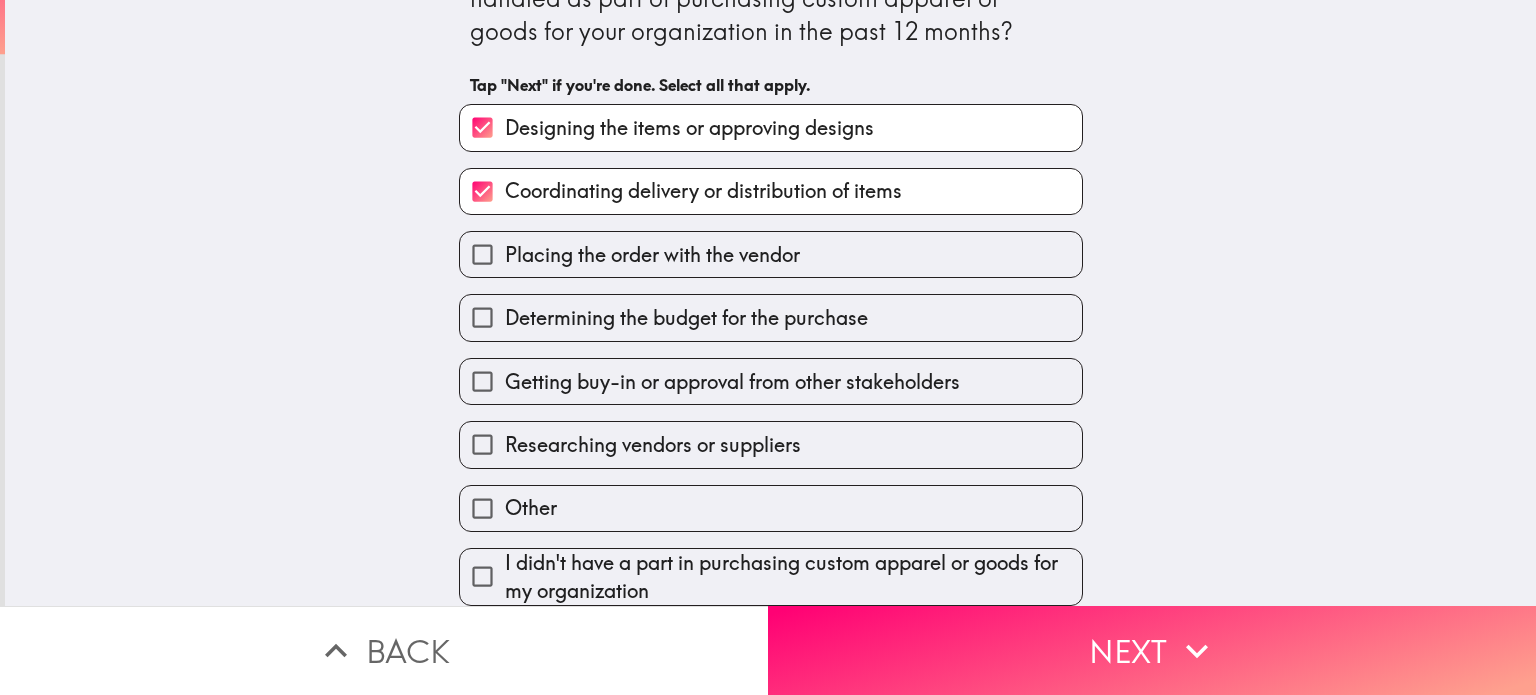 click on "Placing the order with the vendor" at bounding box center (771, 254) 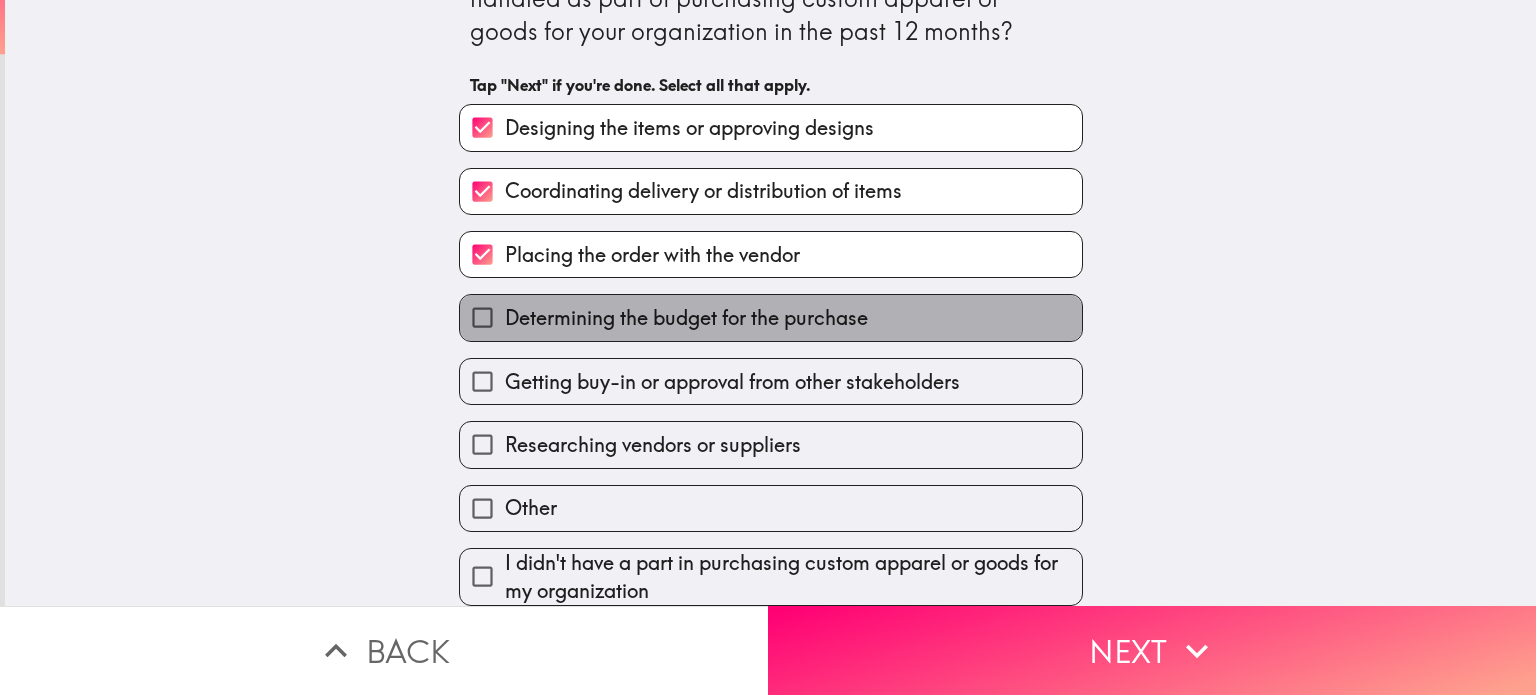 click on "Determining the budget for the purchase" at bounding box center [771, 317] 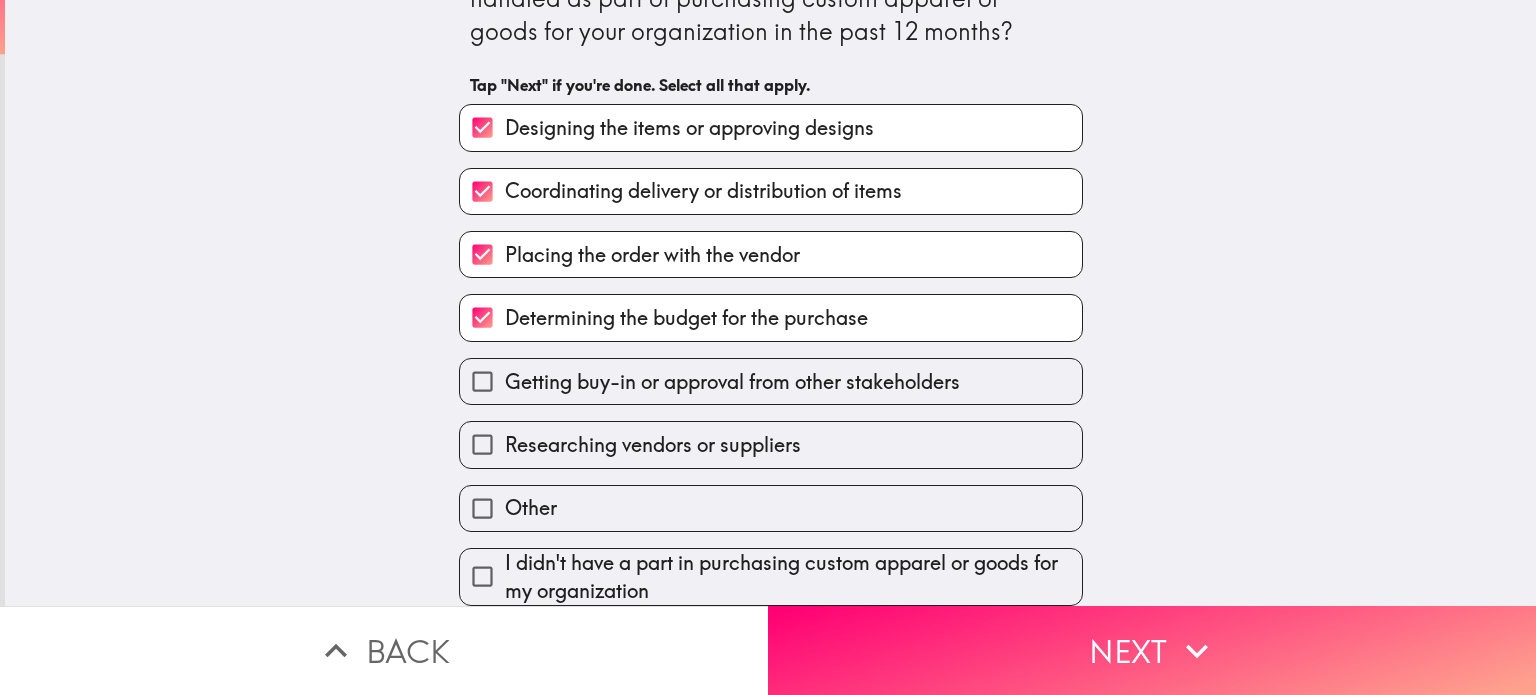 click on "Getting buy-in or approval from other stakeholders" at bounding box center [732, 382] 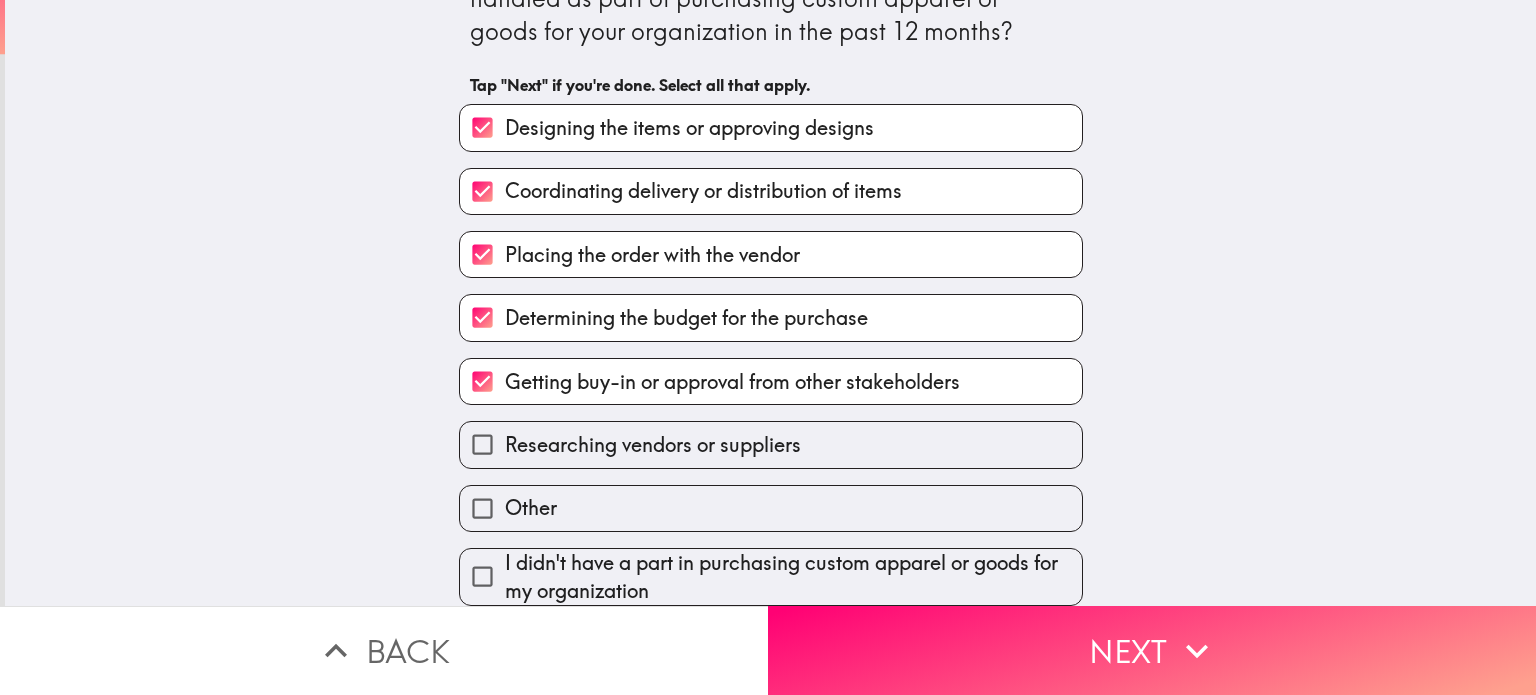 click on "Researching vendors or suppliers" at bounding box center [771, 444] 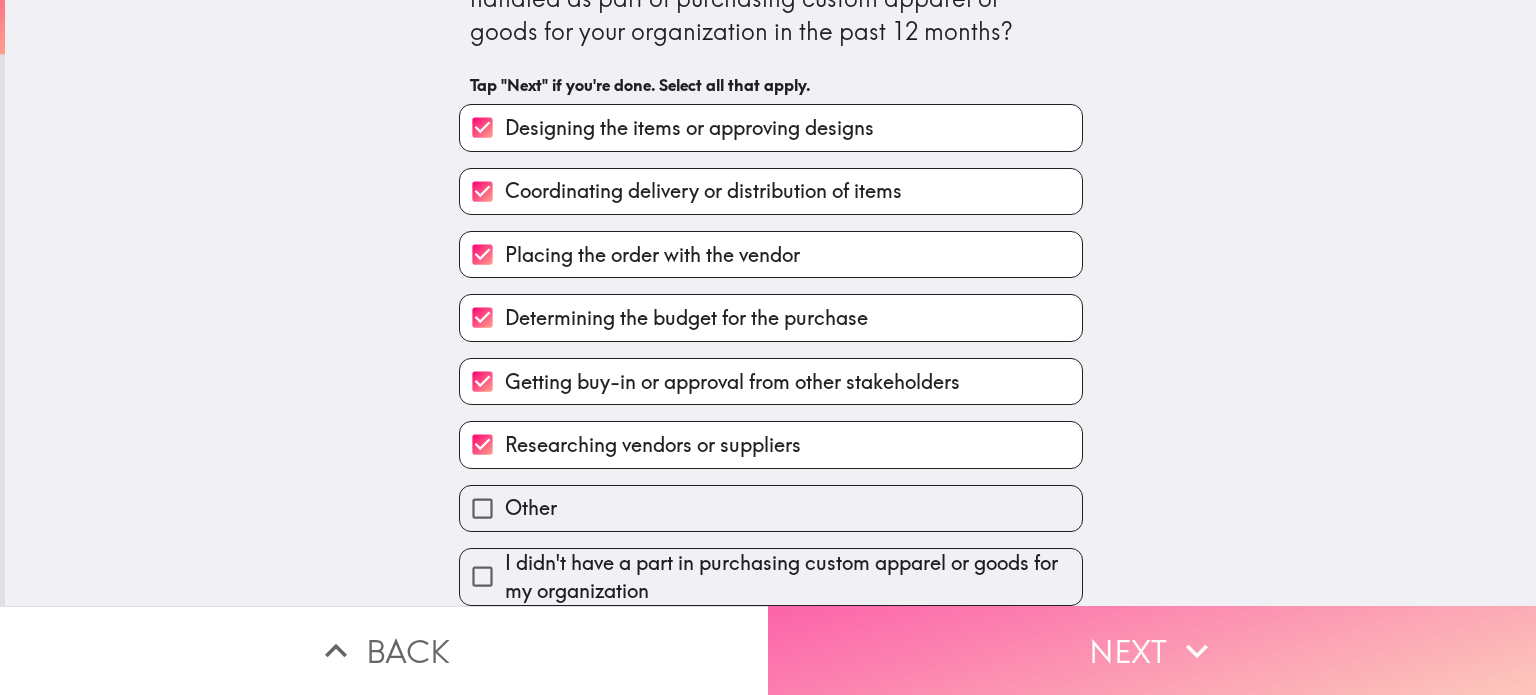 click on "Next" at bounding box center [1152, 650] 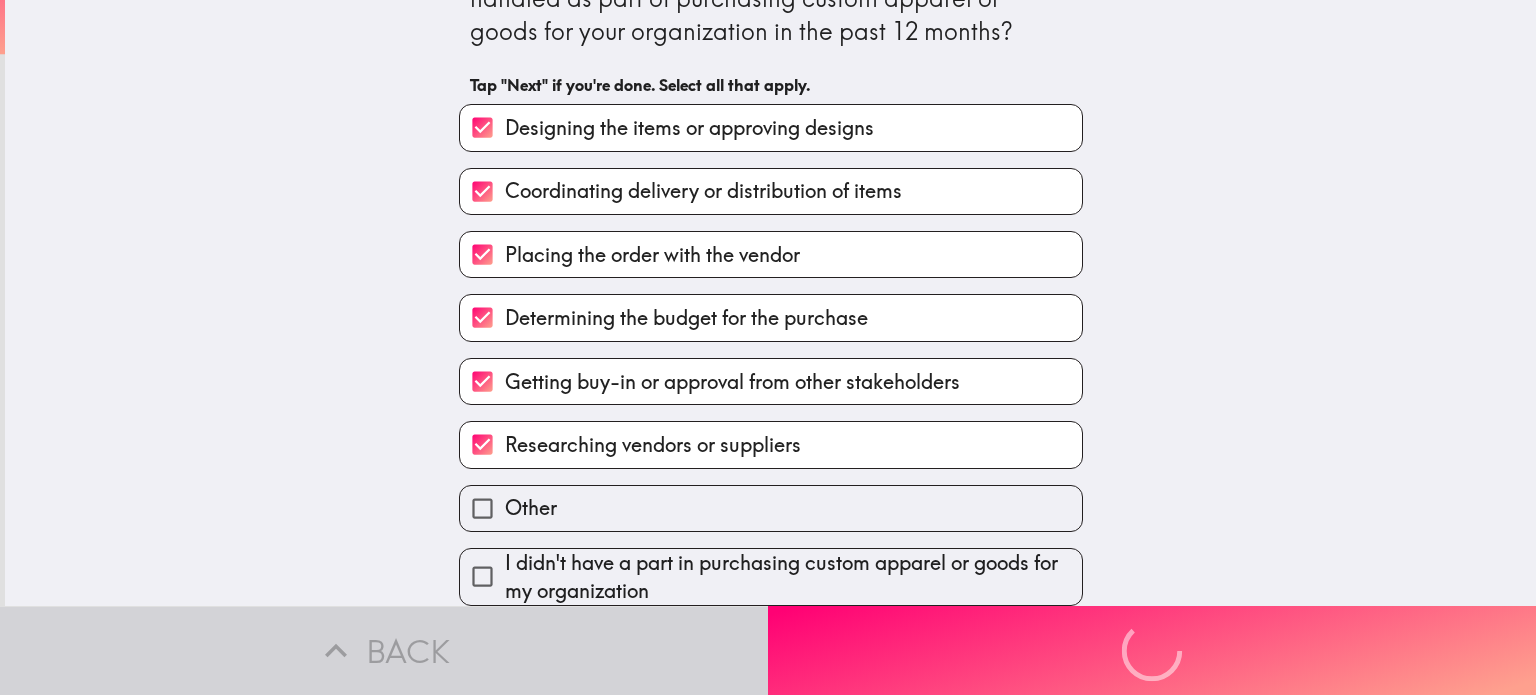 scroll, scrollTop: 0, scrollLeft: 0, axis: both 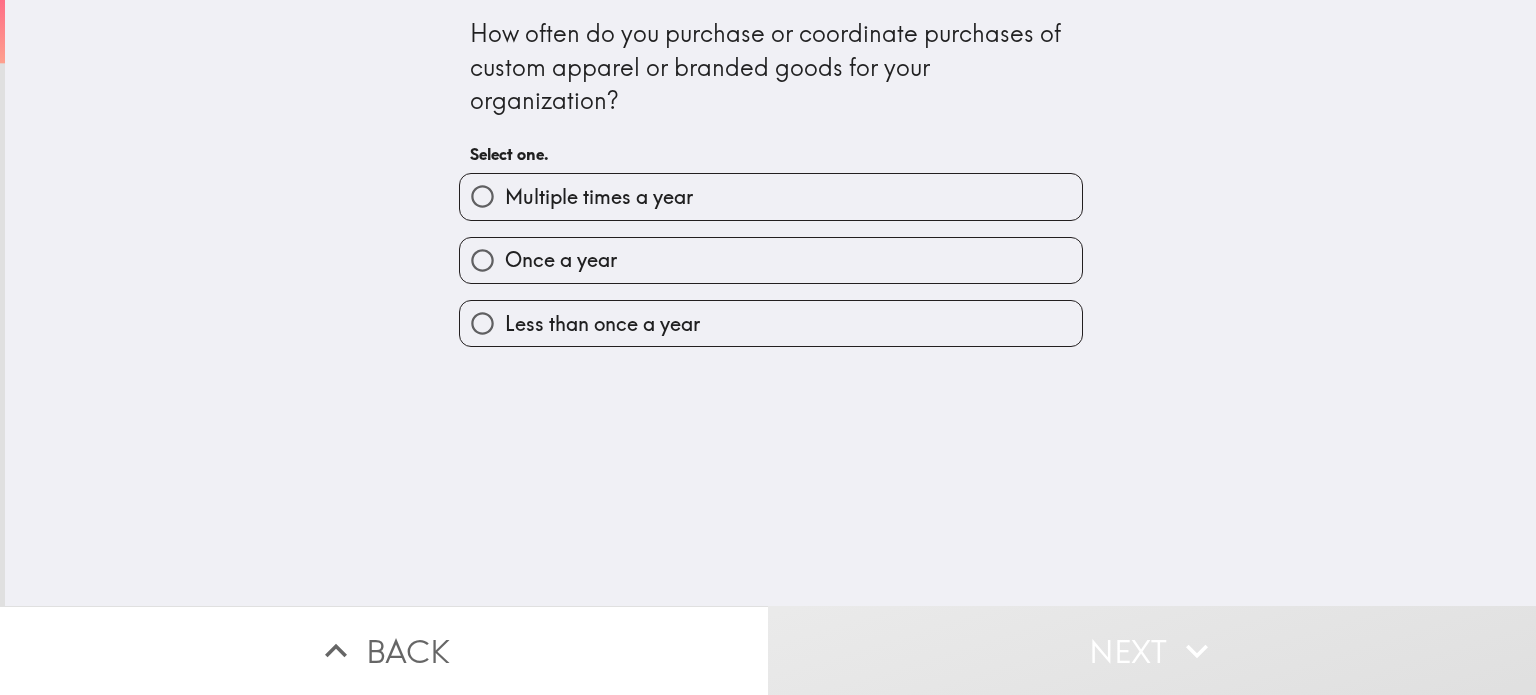 click on "Once a year" at bounding box center (561, 260) 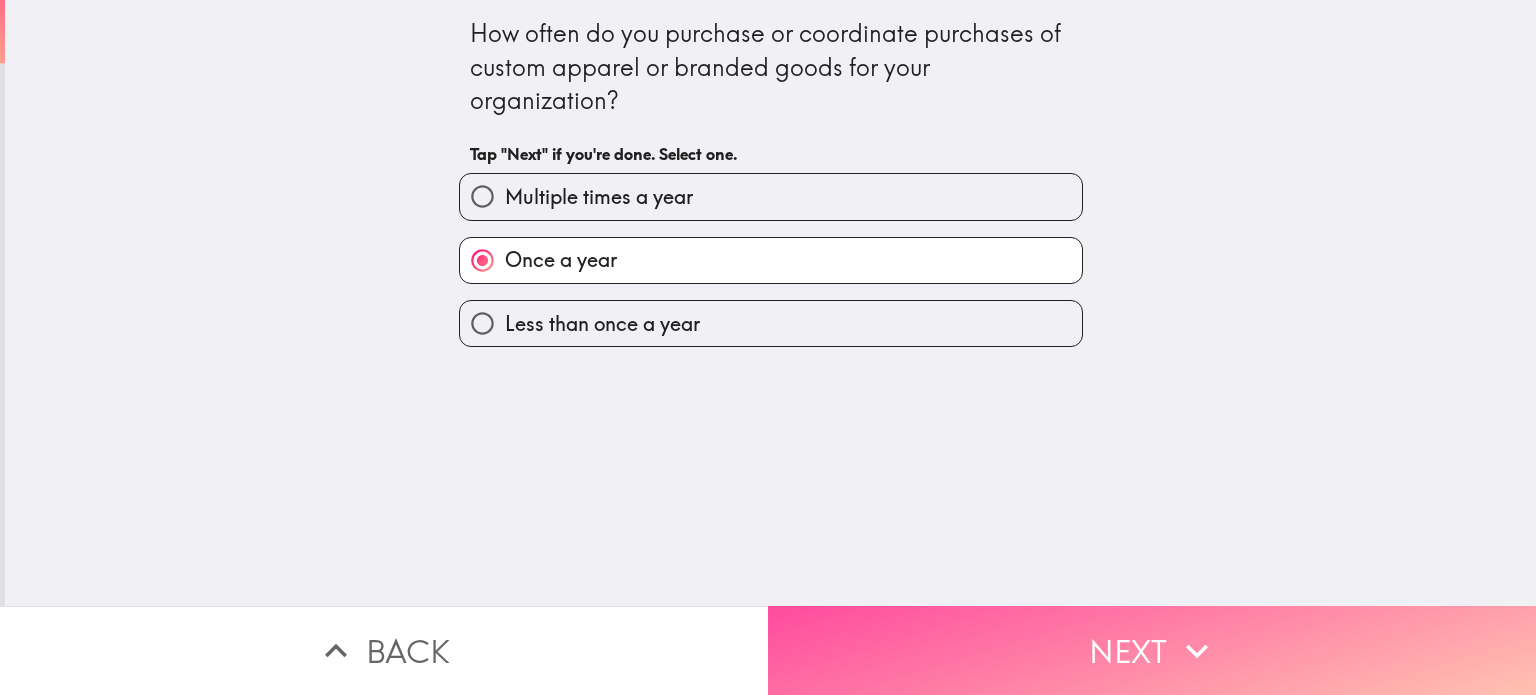 drag, startPoint x: 1036, startPoint y: 643, endPoint x: 952, endPoint y: 586, distance: 101.51354 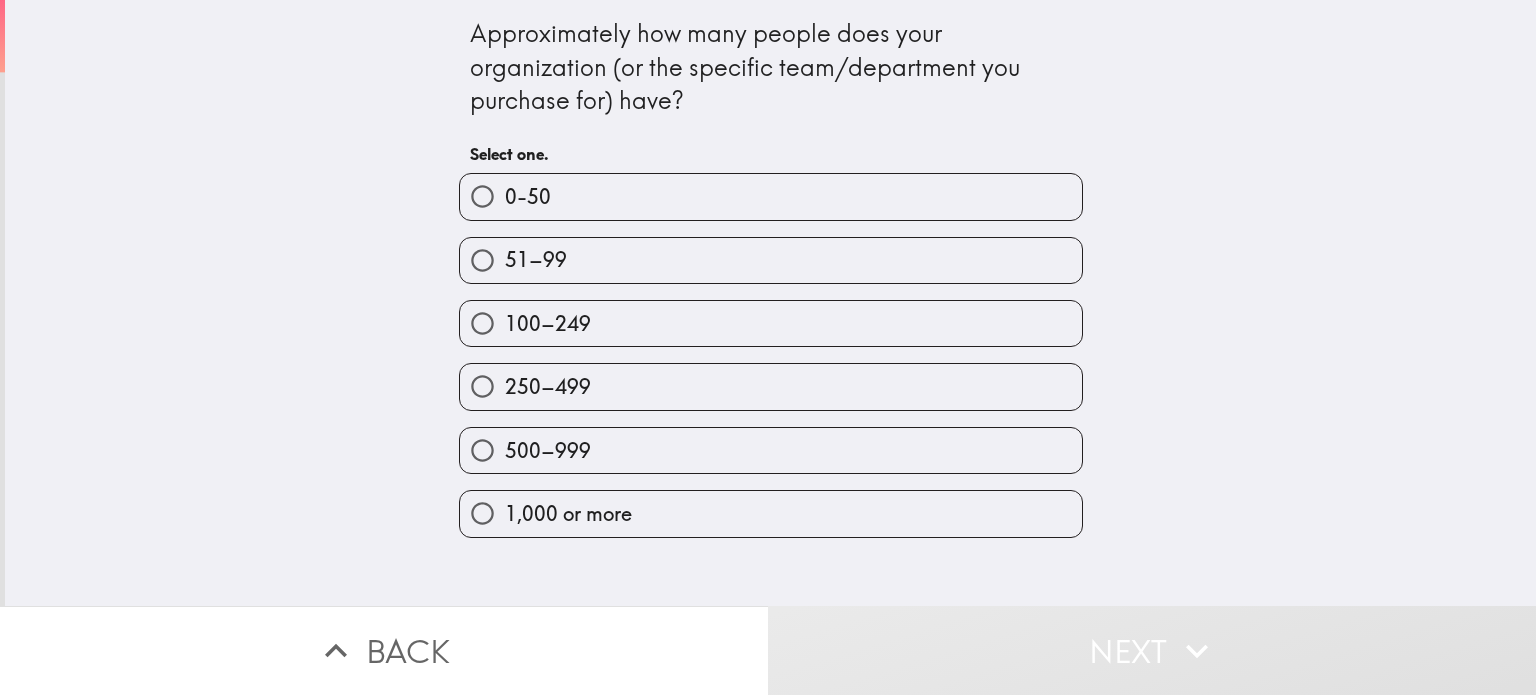 drag, startPoint x: 608, startPoint y: 312, endPoint x: 652, endPoint y: 333, distance: 48.754486 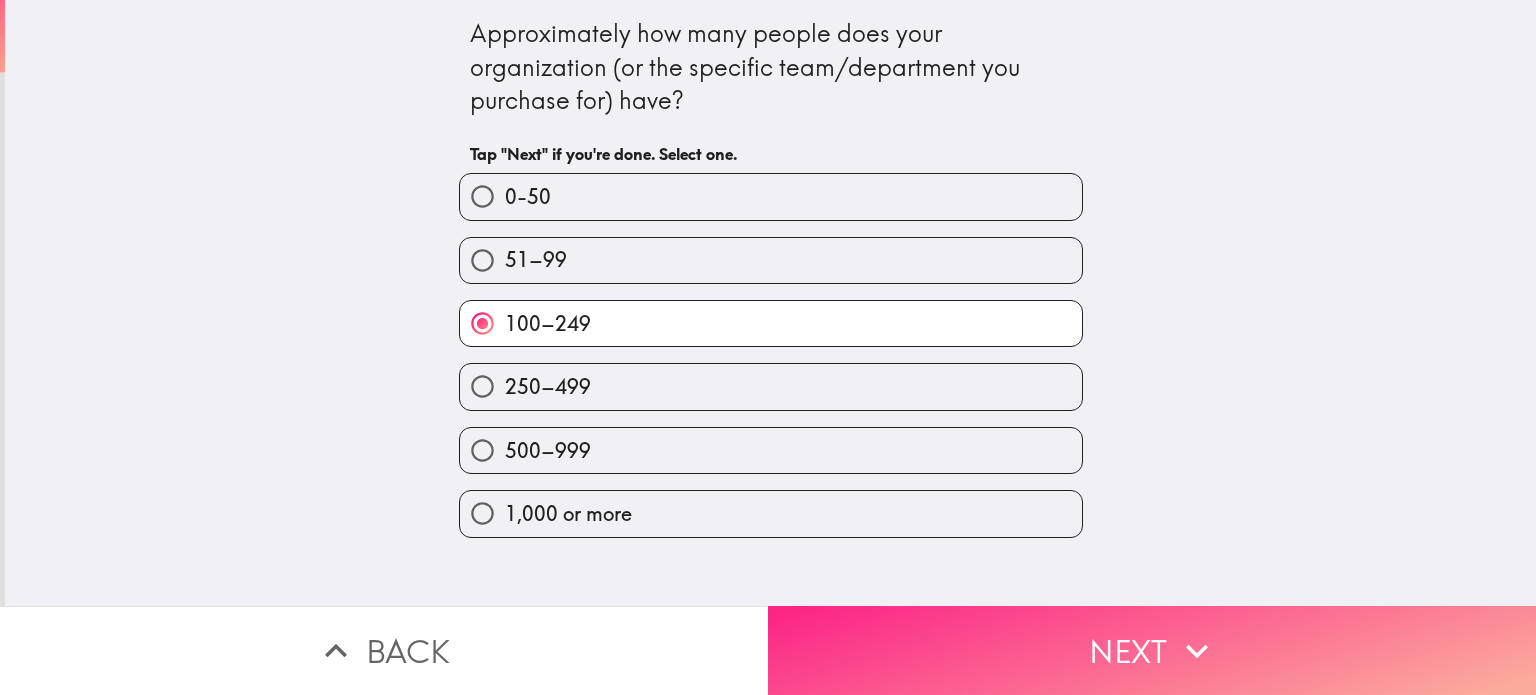 click on "Next" at bounding box center [1152, 650] 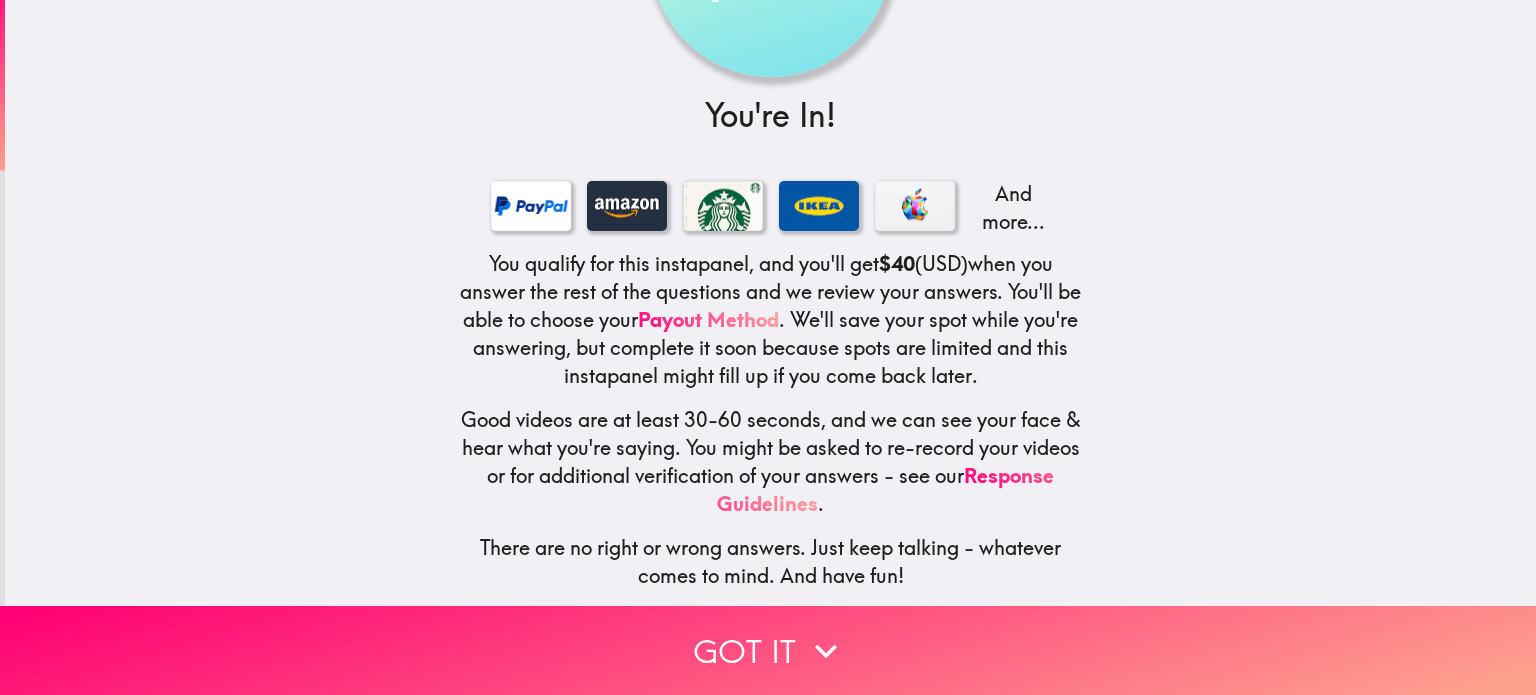 scroll, scrollTop: 209, scrollLeft: 0, axis: vertical 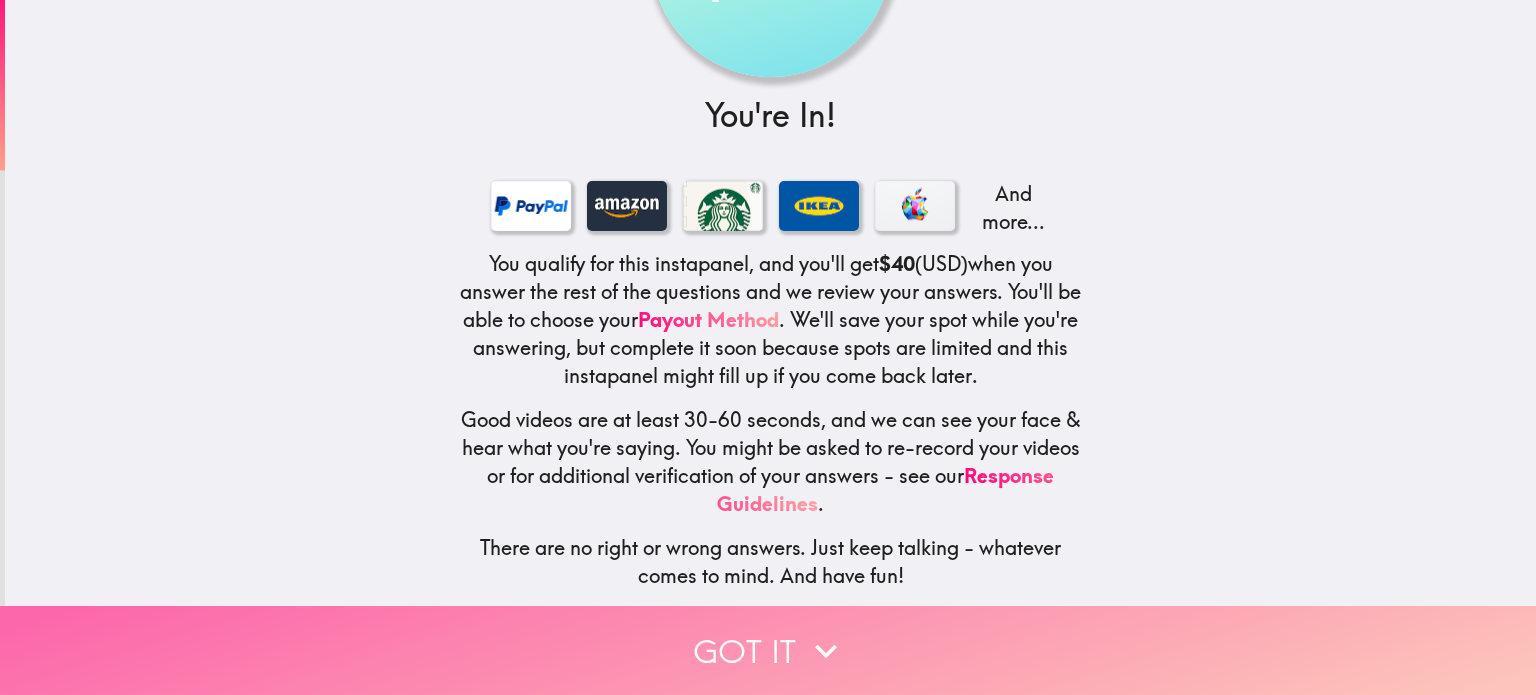 click on "Got it" at bounding box center [768, 650] 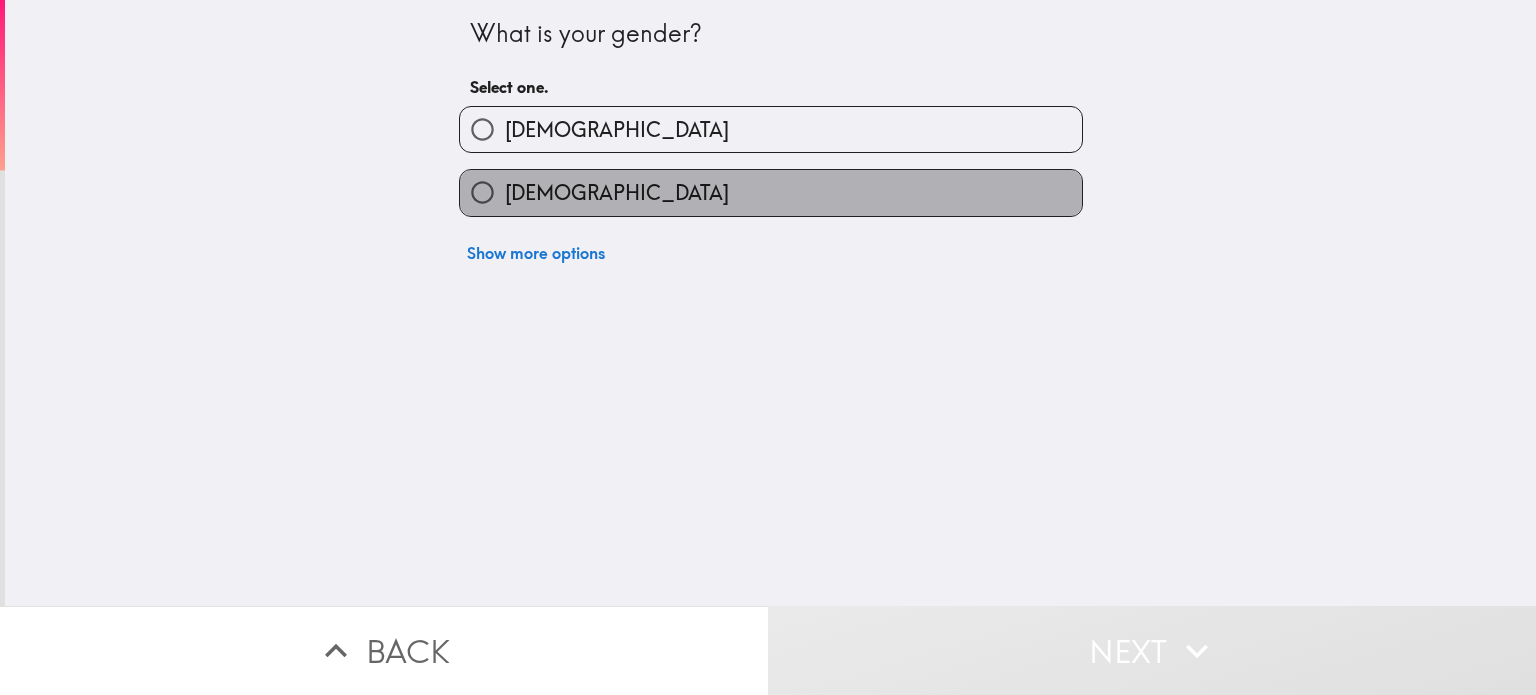click on "[DEMOGRAPHIC_DATA]" at bounding box center [771, 192] 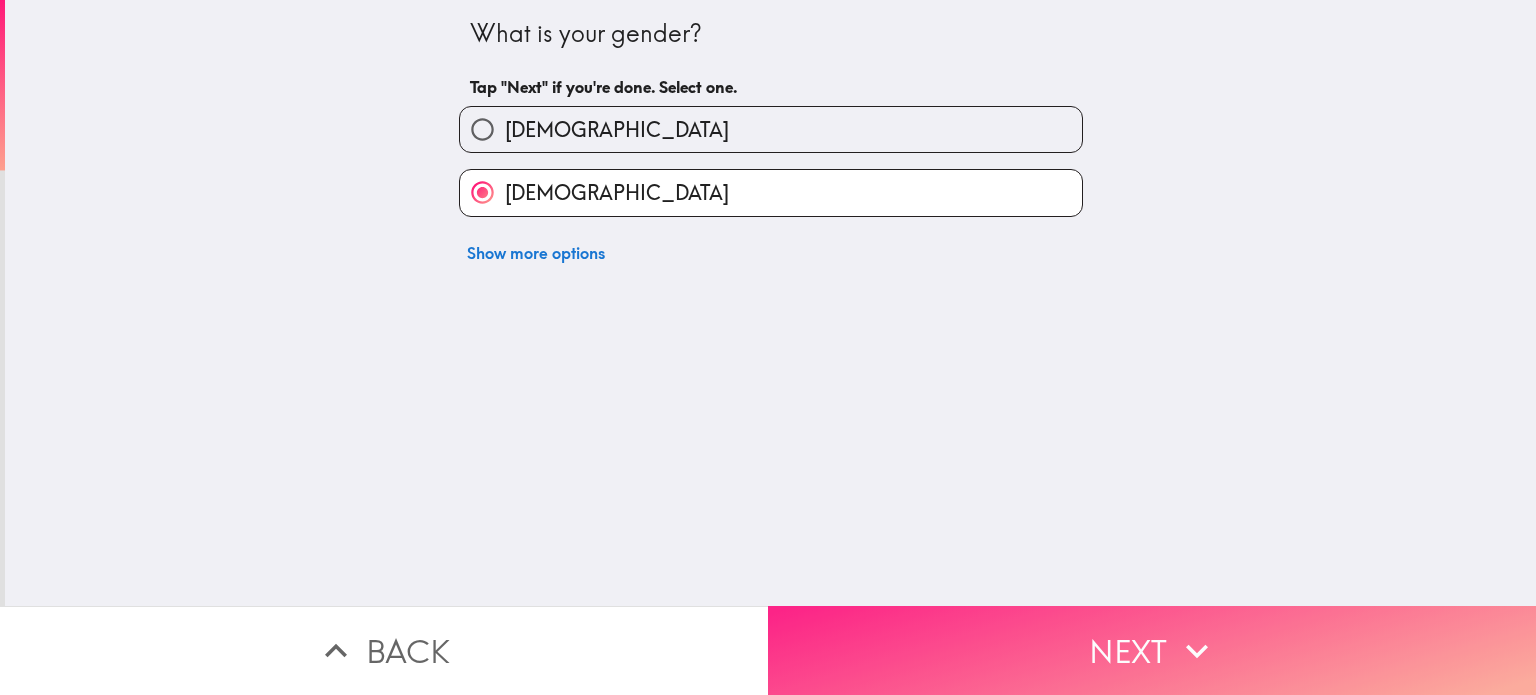 click on "Next" at bounding box center (1152, 650) 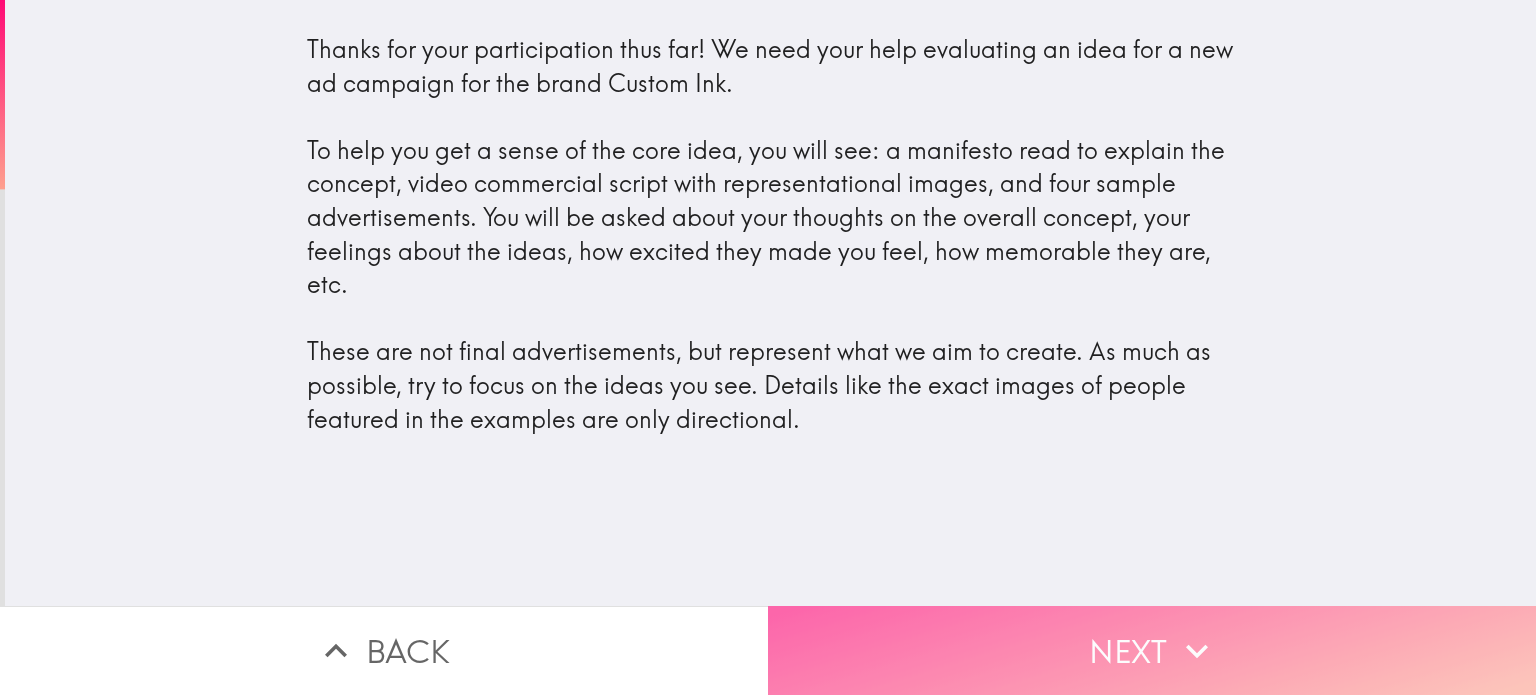 click on "Next" at bounding box center (1152, 650) 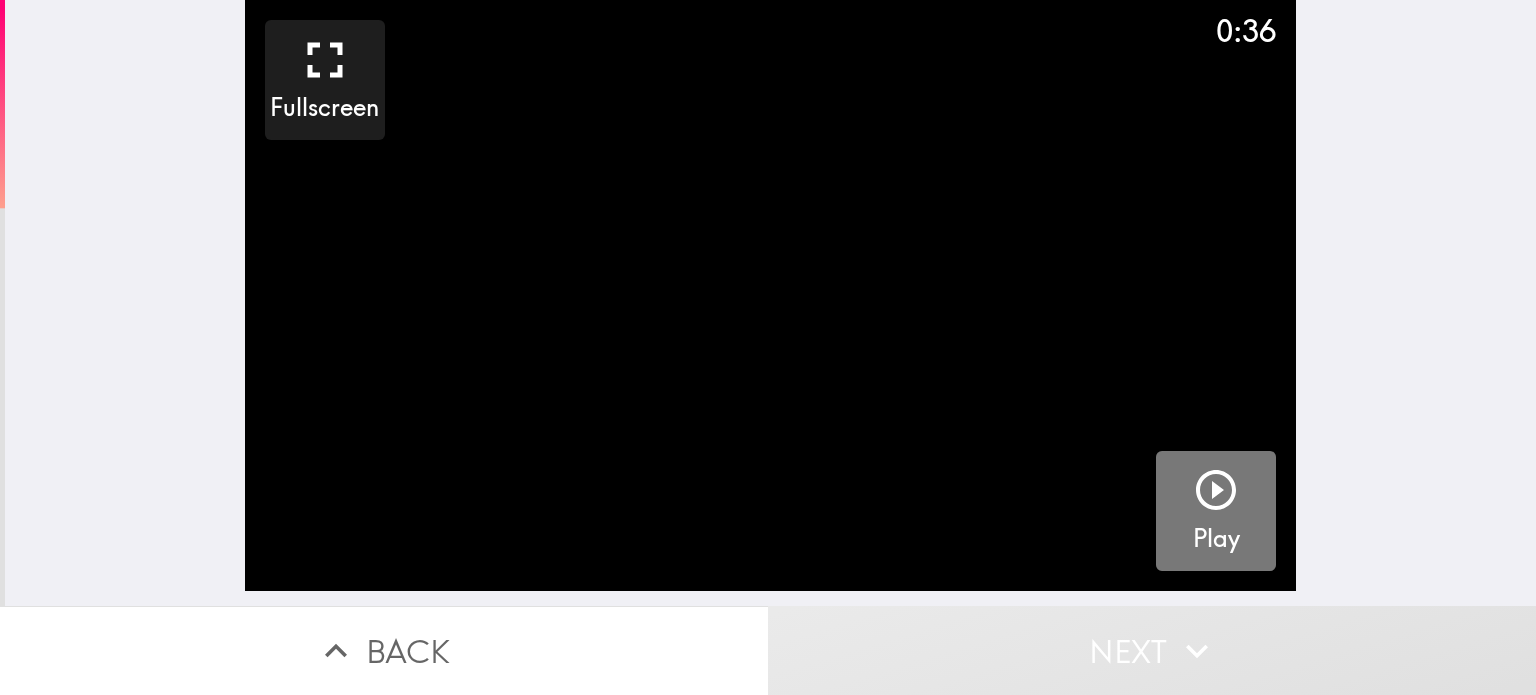 click at bounding box center (1216, 494) 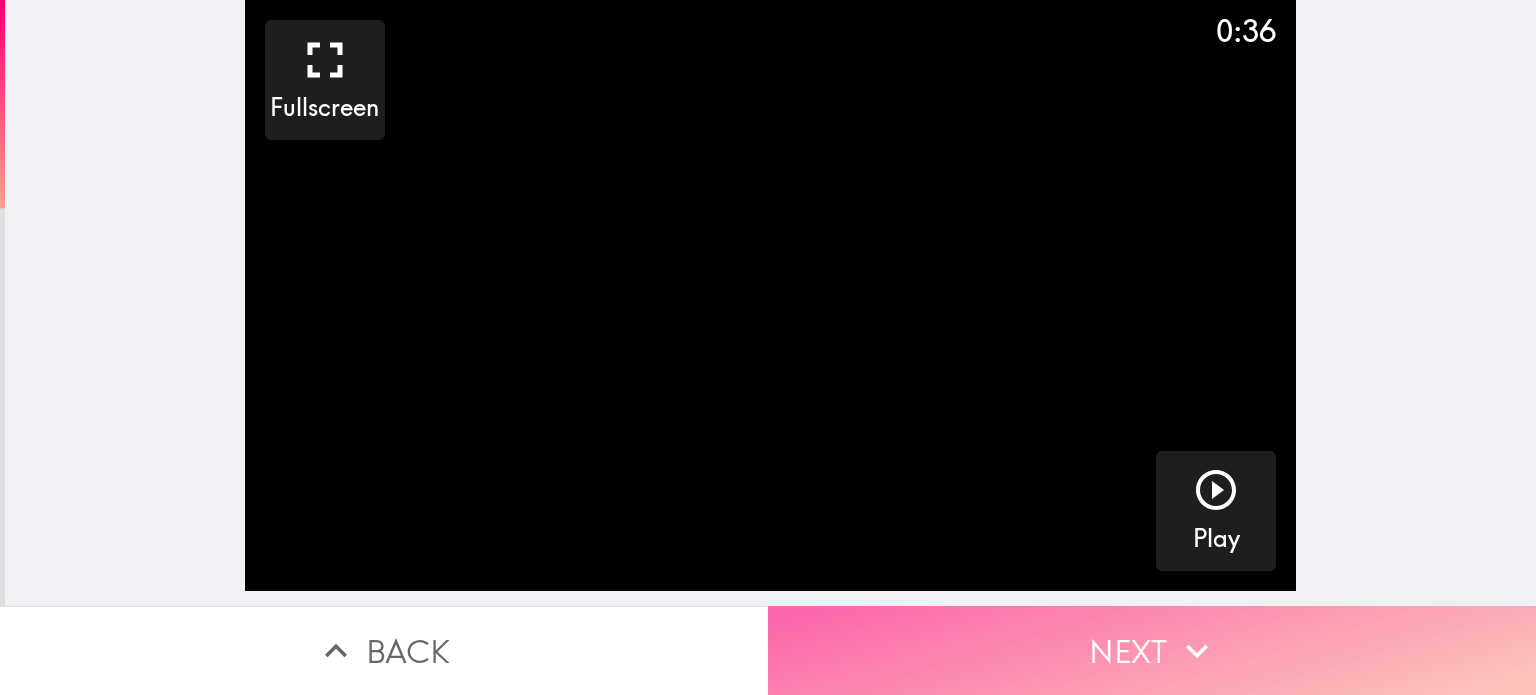 click on "Next" at bounding box center (1152, 650) 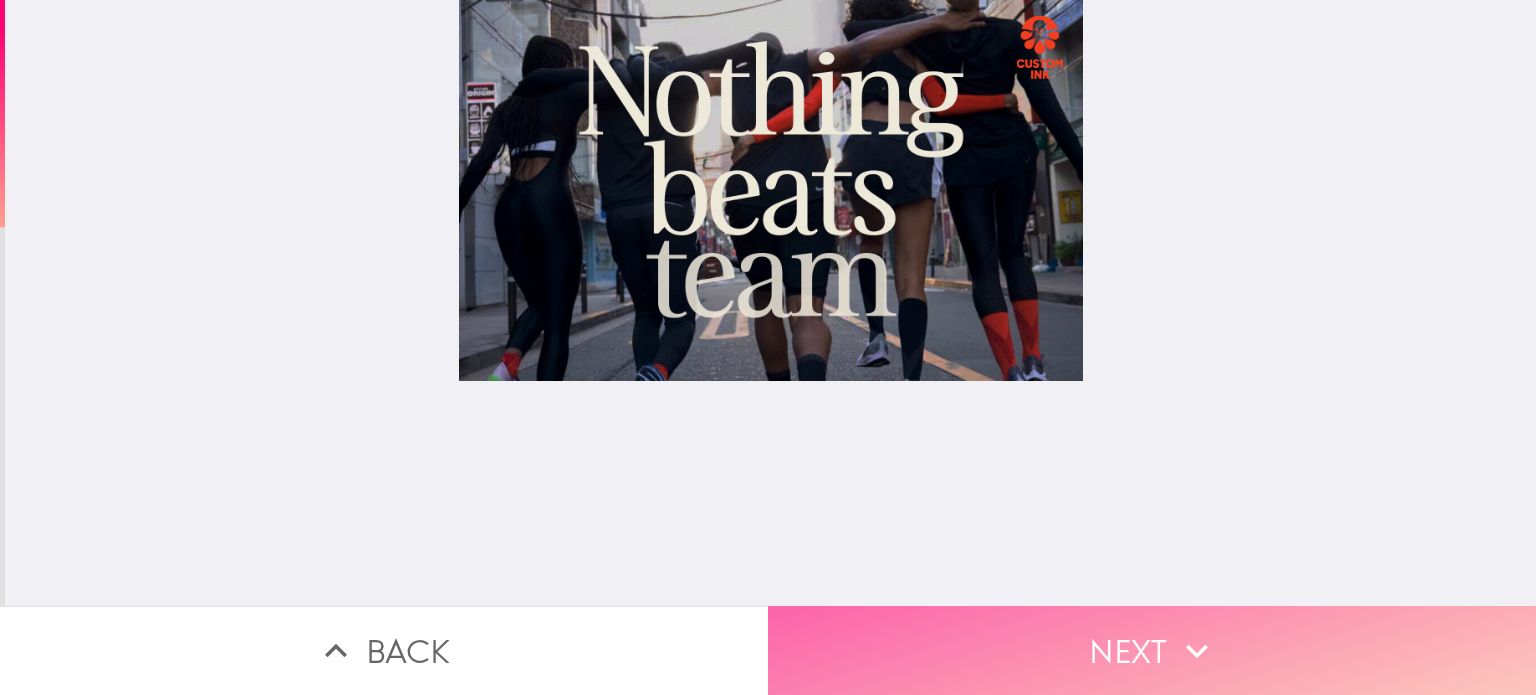 click on "Next" at bounding box center [1152, 650] 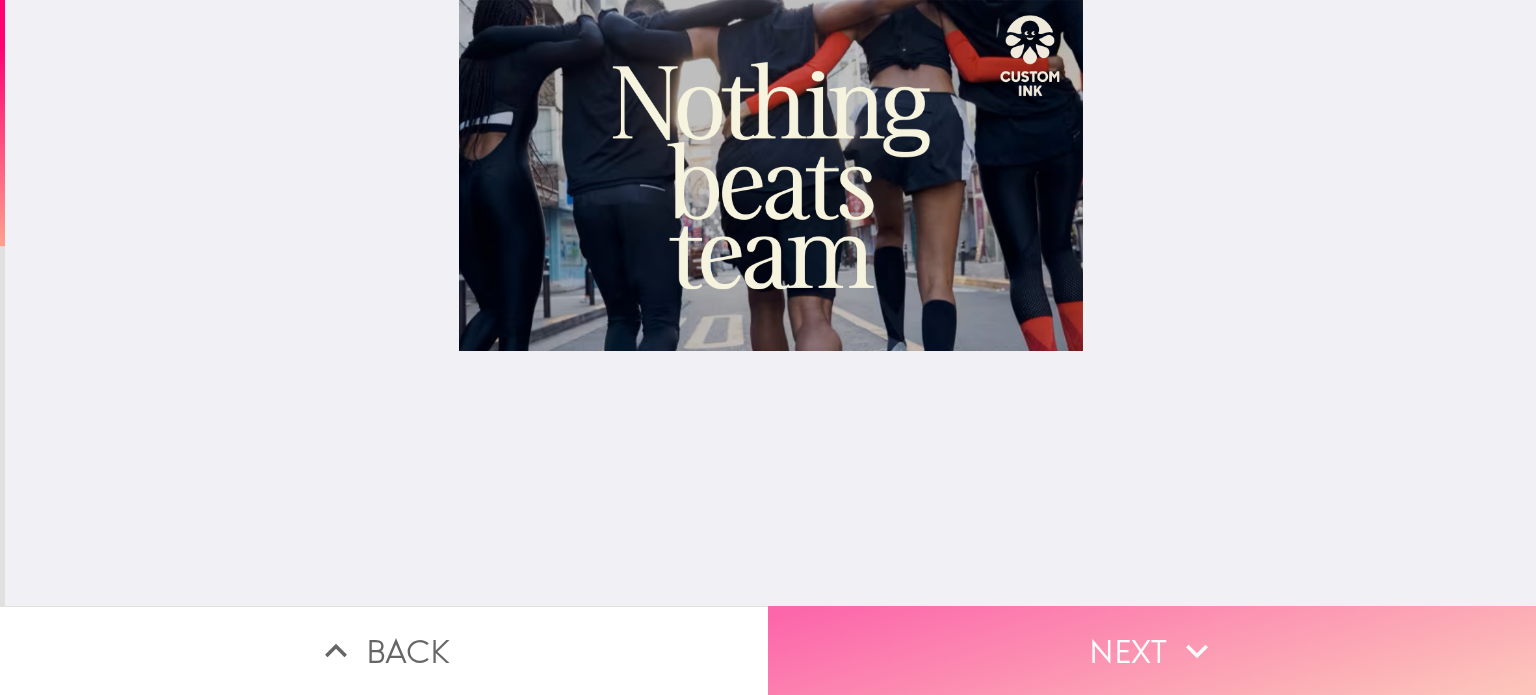 click on "Next" at bounding box center [1152, 650] 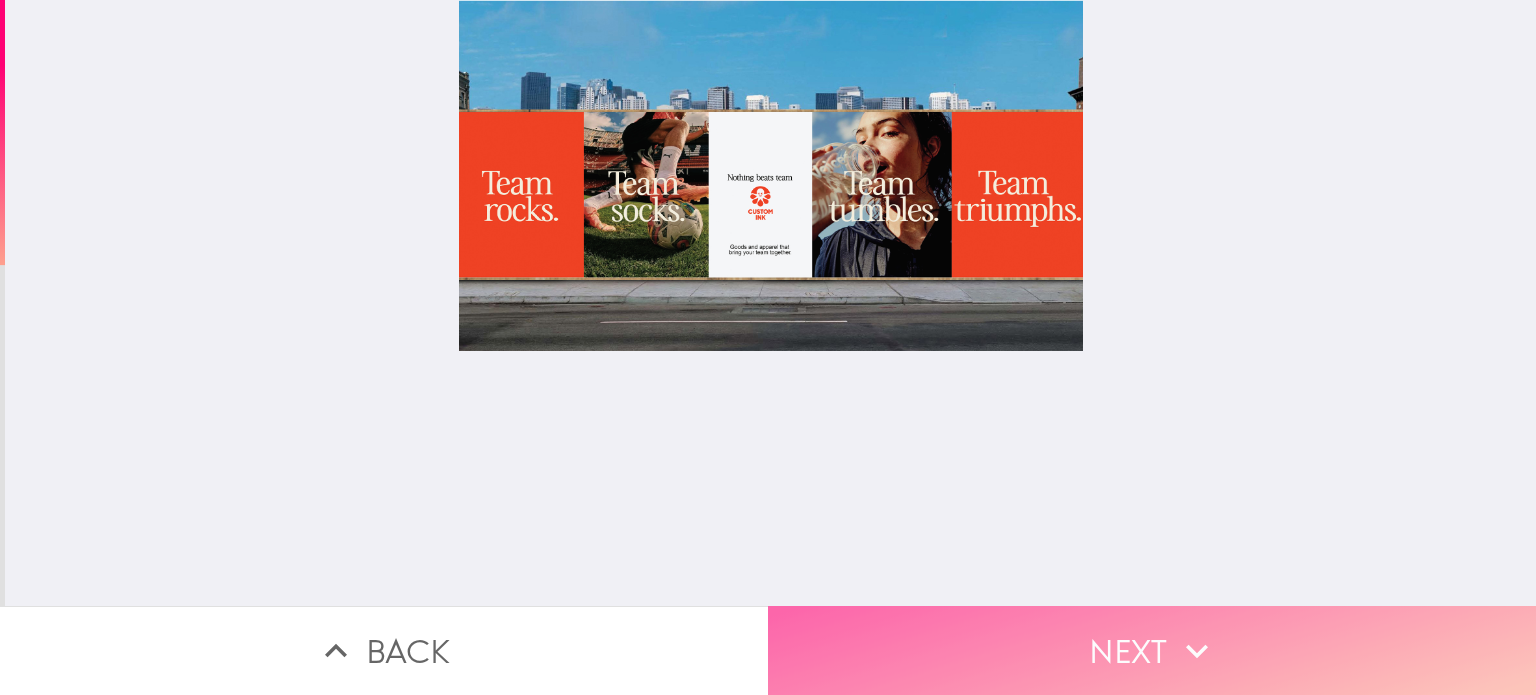 click on "Next" at bounding box center (1152, 650) 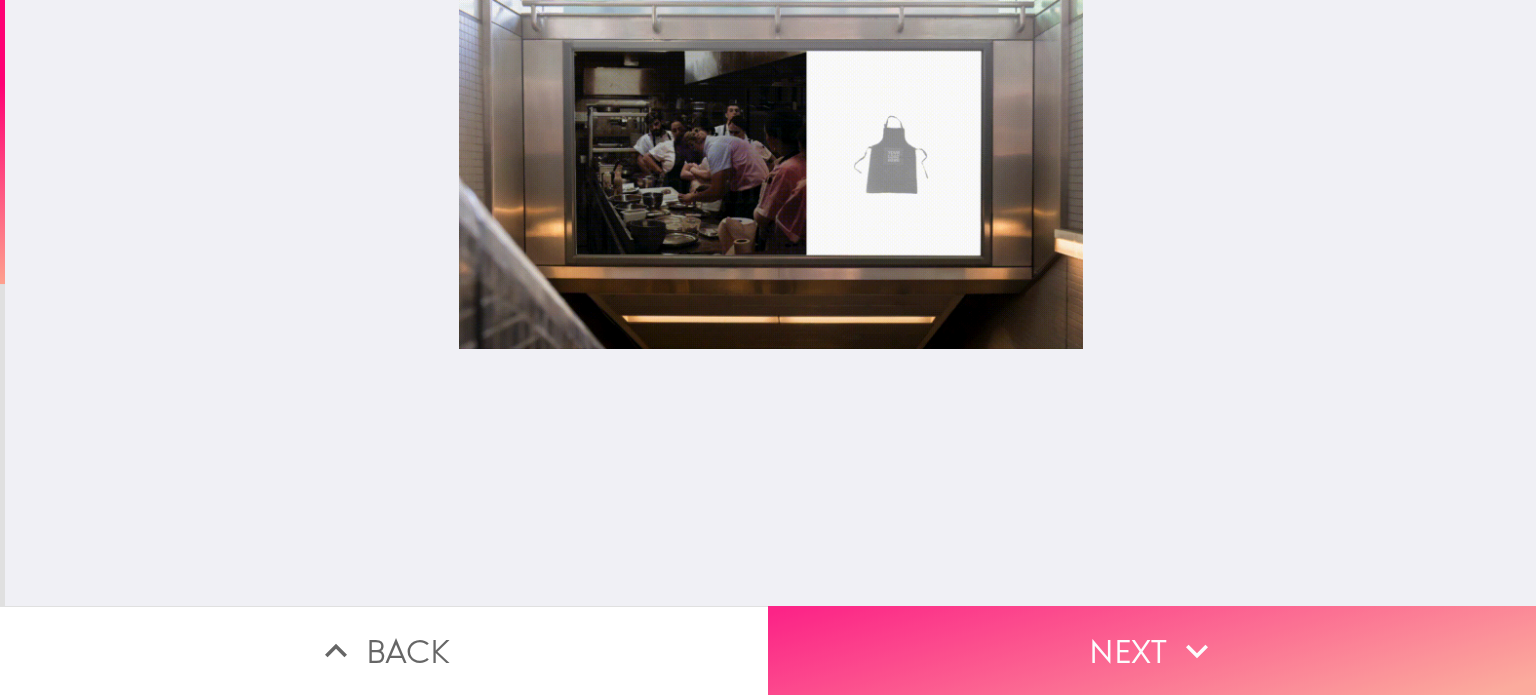 click on "Next" at bounding box center [1152, 650] 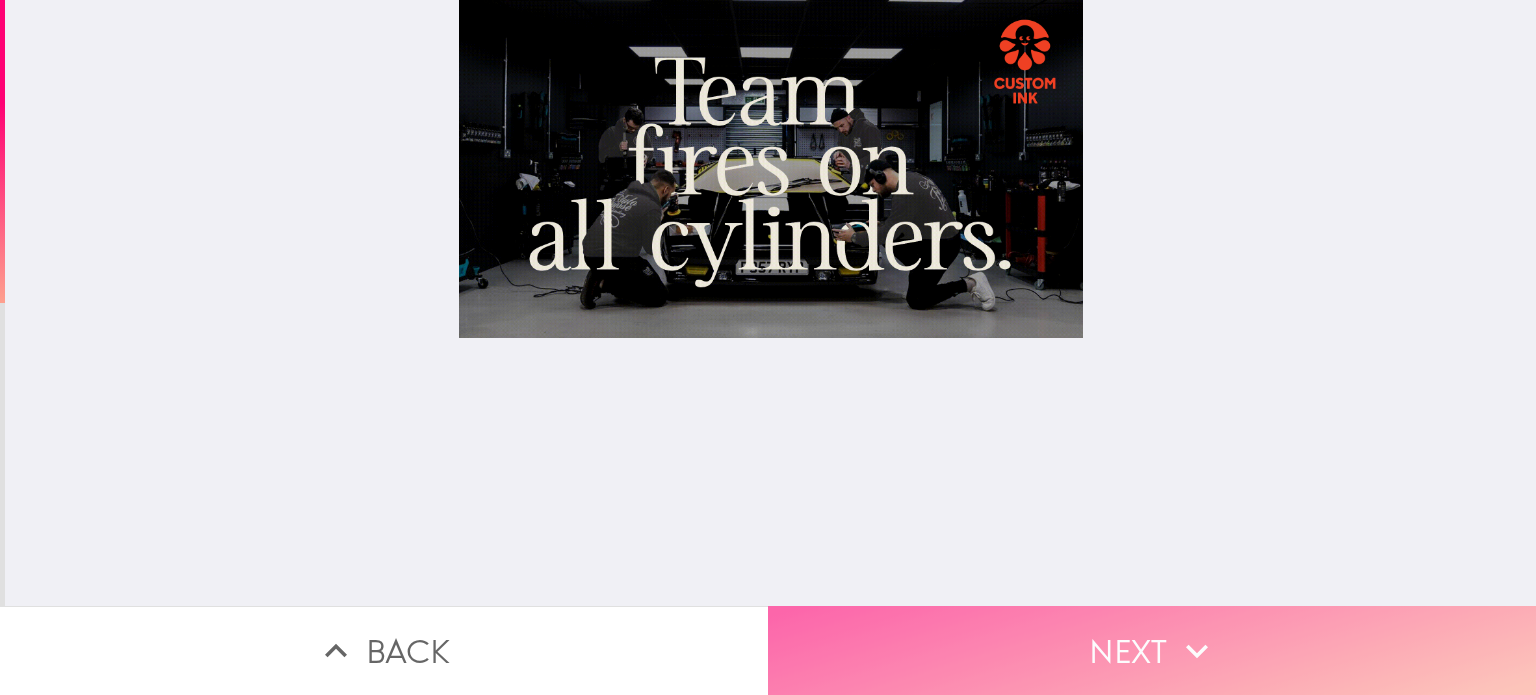 click on "Next" at bounding box center [1152, 650] 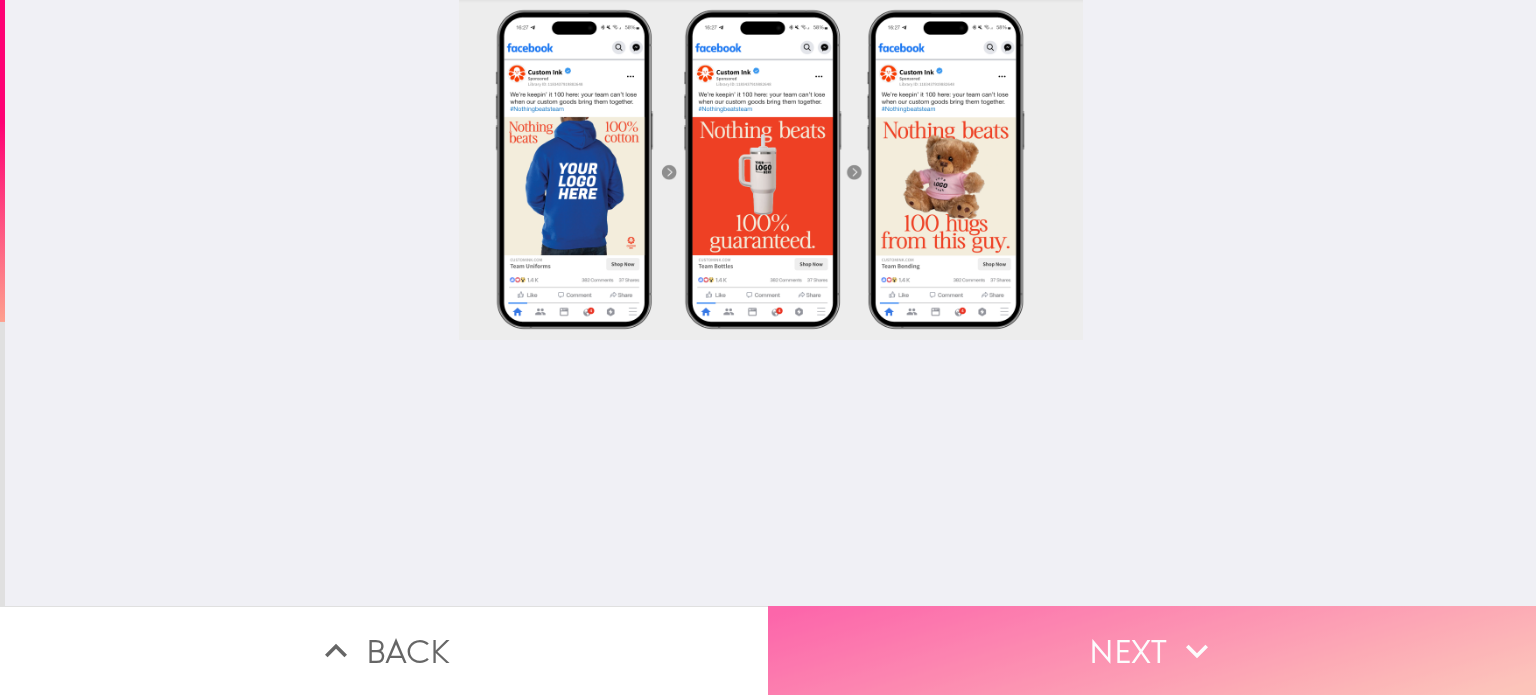 click on "Next" at bounding box center (1152, 650) 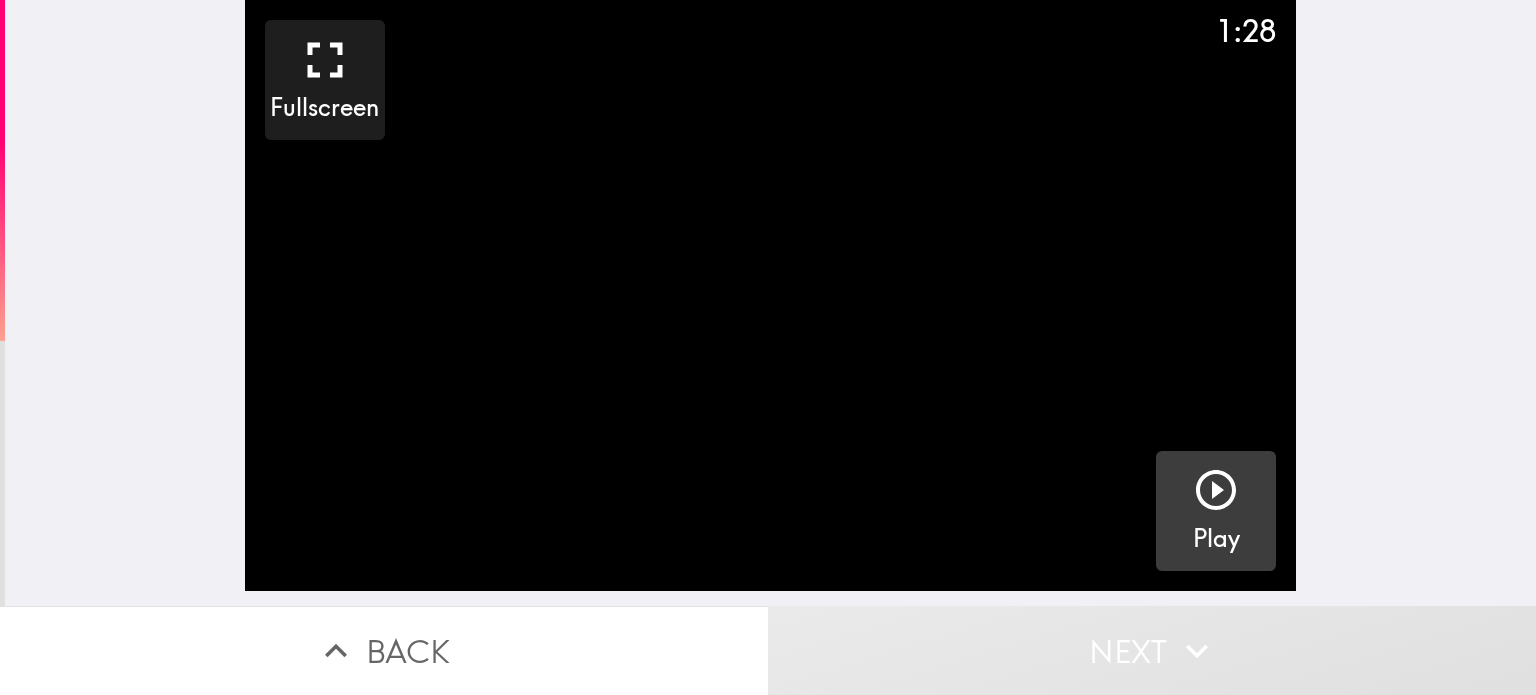 click 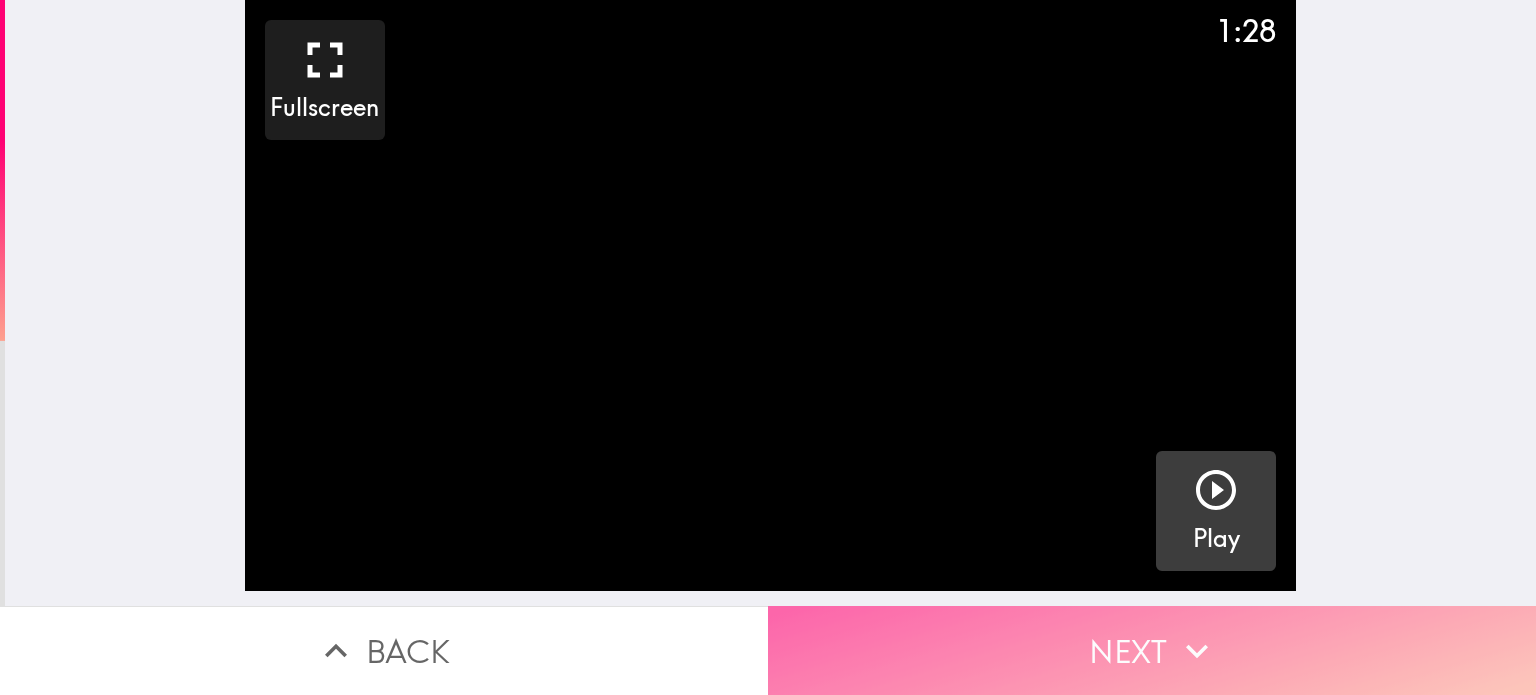 click on "Next" at bounding box center [1152, 650] 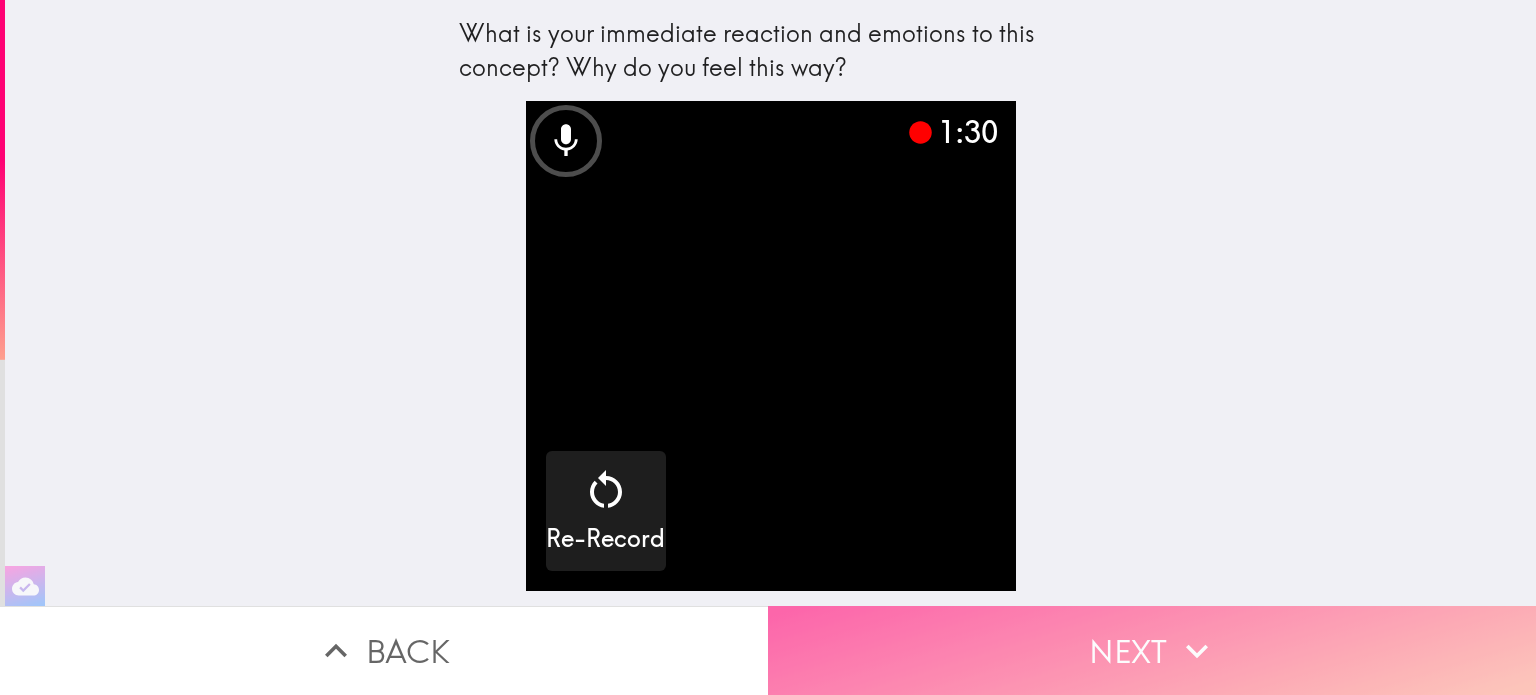 click on "Next" at bounding box center (1152, 650) 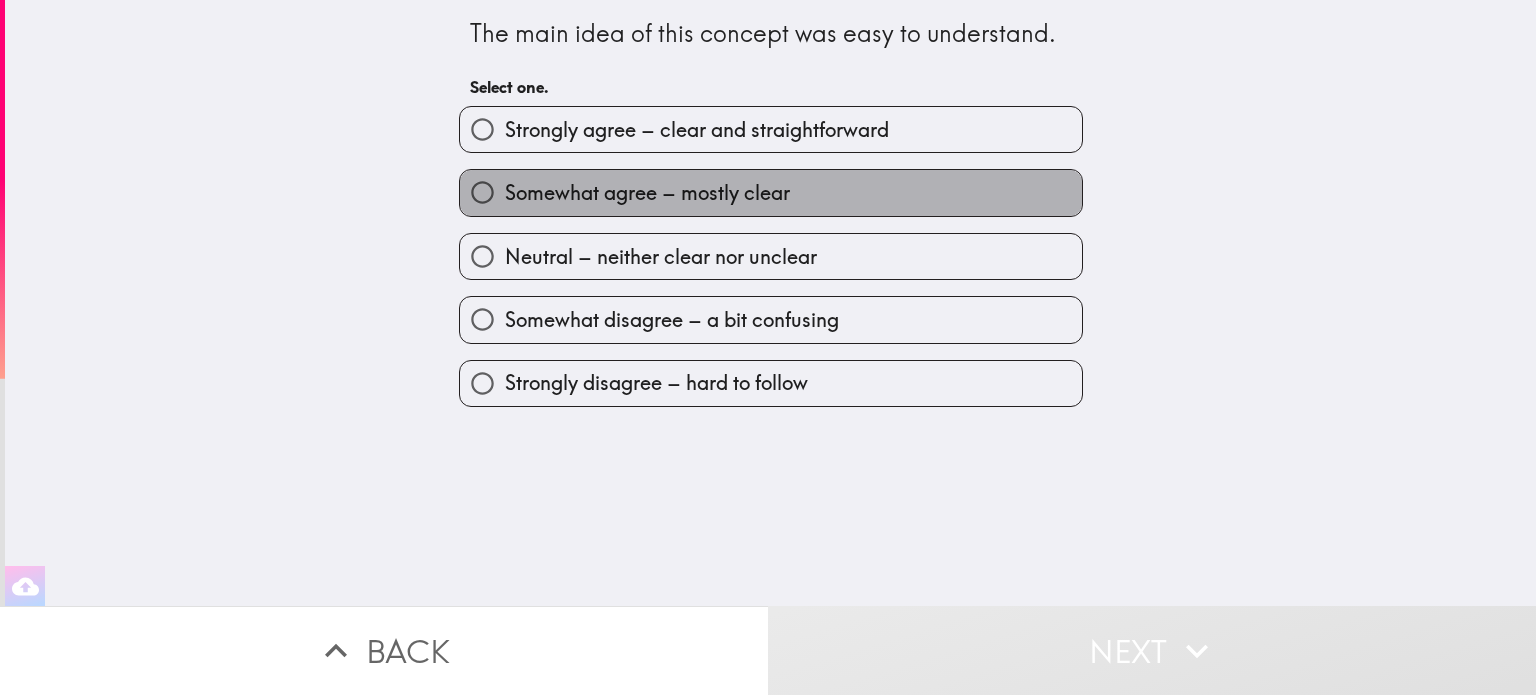 click on "Somewhat agree – mostly clear" at bounding box center [771, 192] 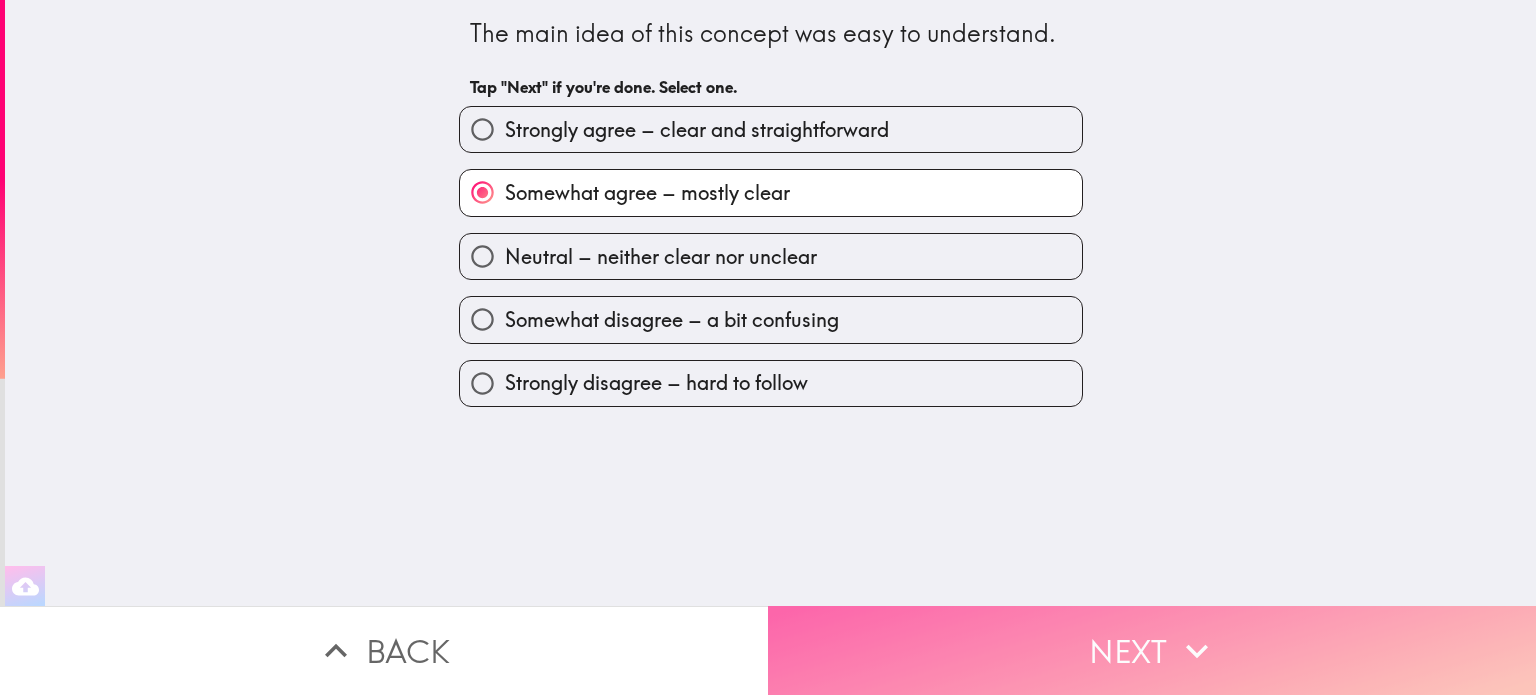 click on "Next" at bounding box center (1152, 650) 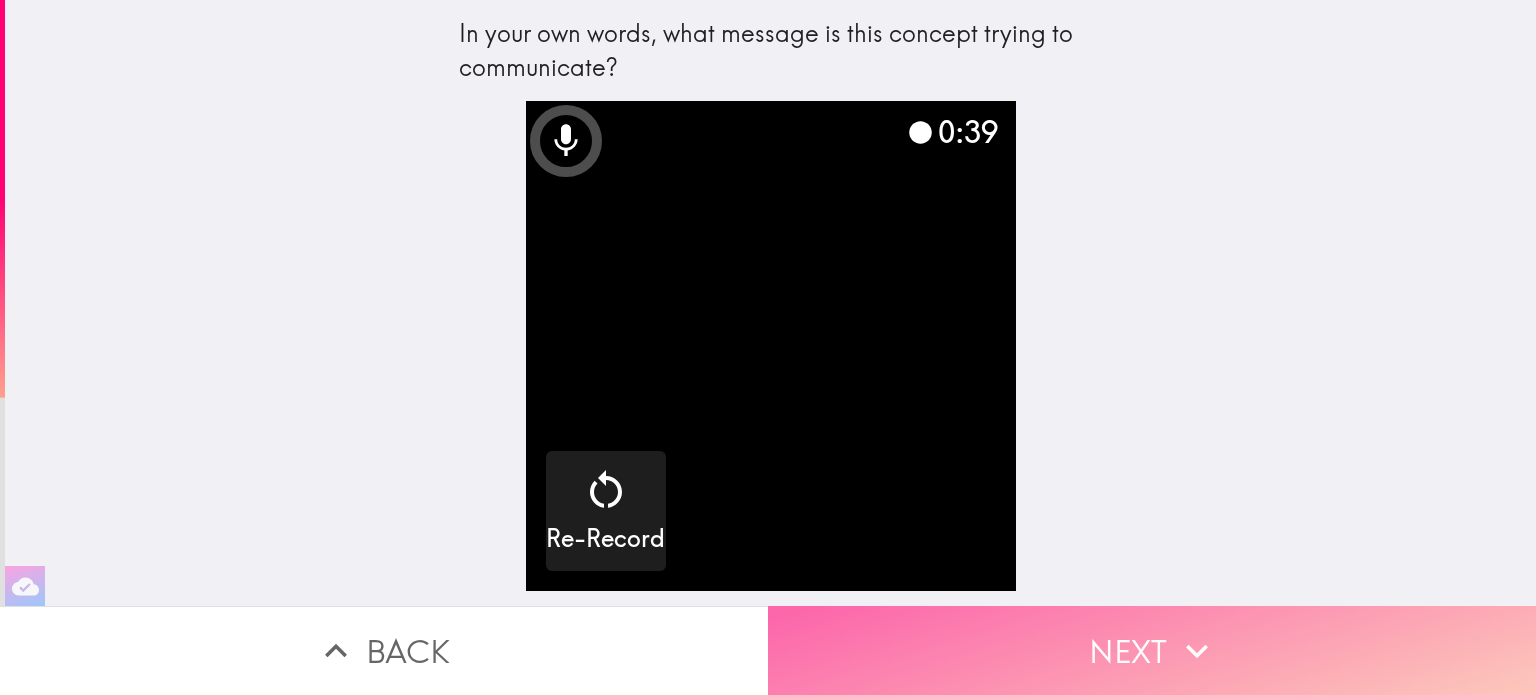 click on "Next" at bounding box center [1152, 650] 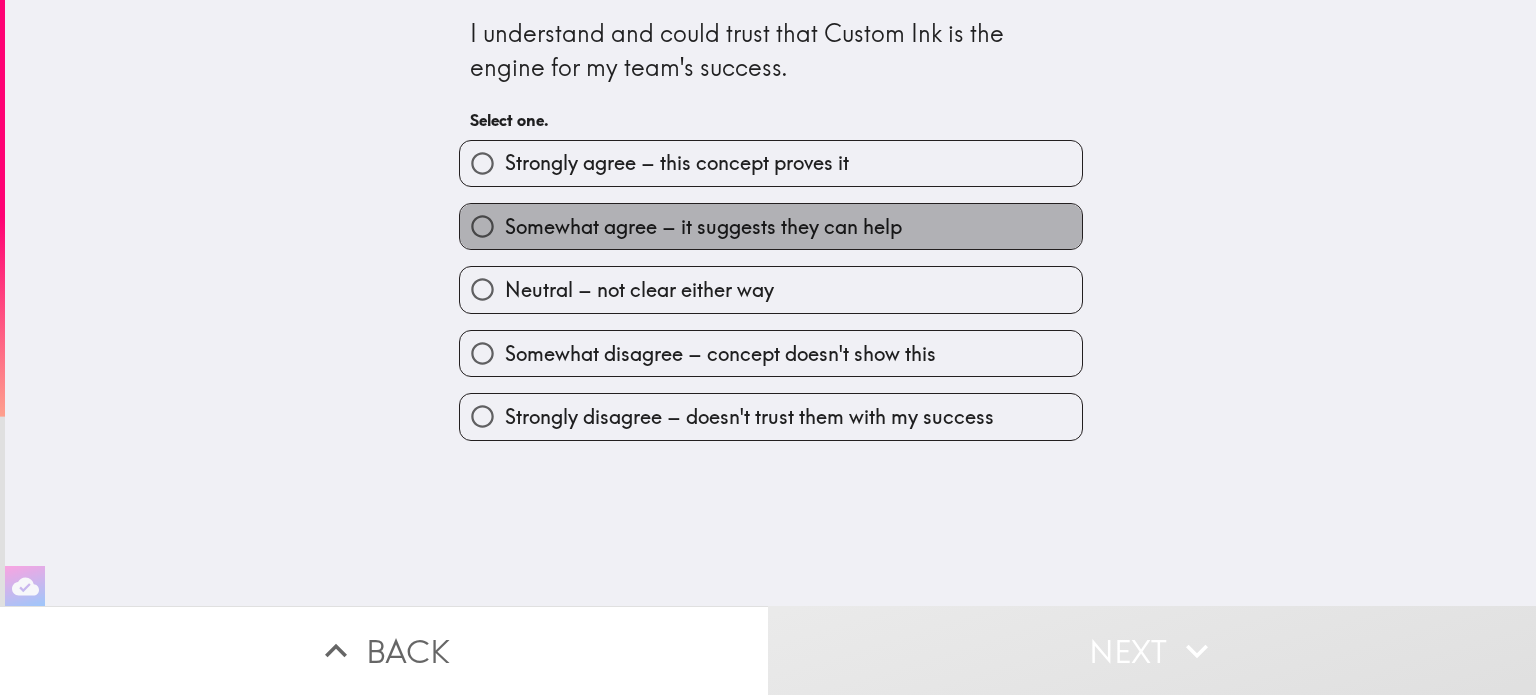 drag, startPoint x: 852, startPoint y: 225, endPoint x: 888, endPoint y: 226, distance: 36.013885 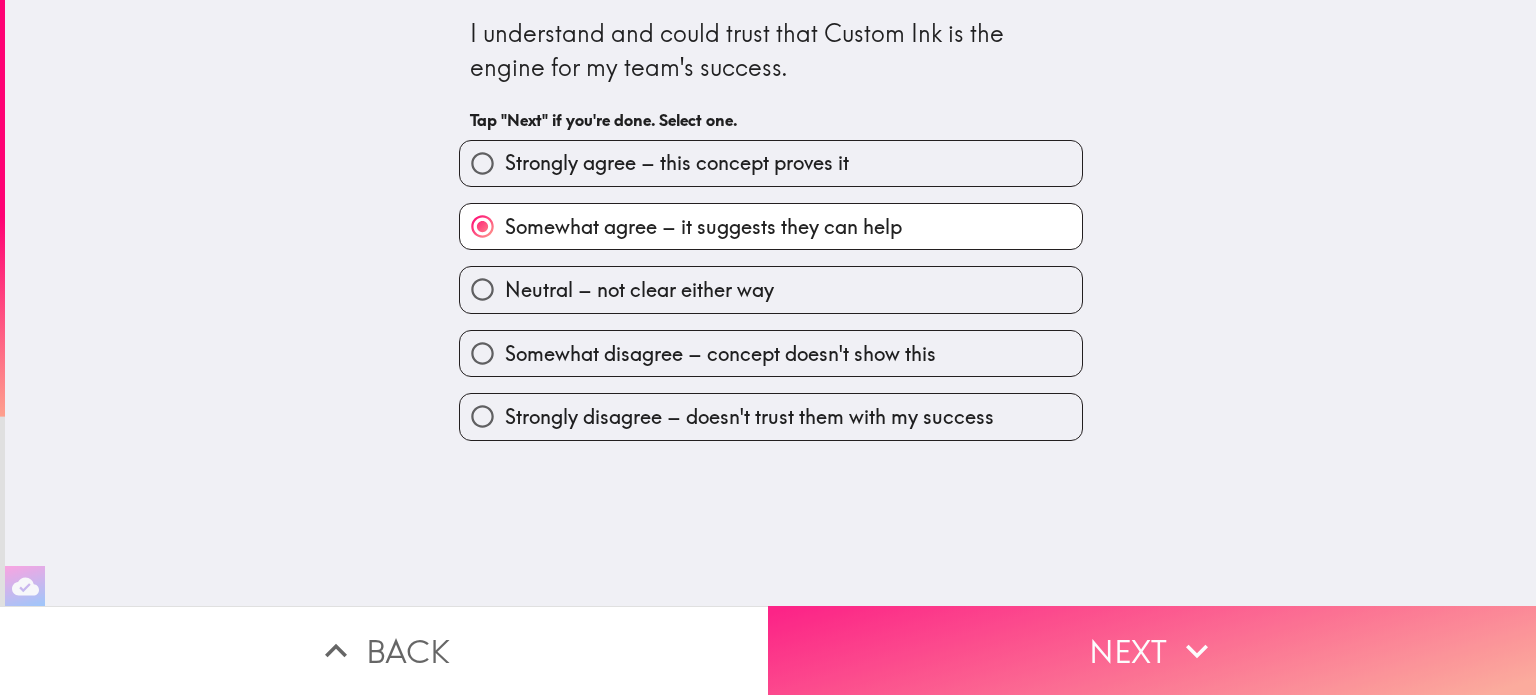 click on "Next" at bounding box center [1152, 650] 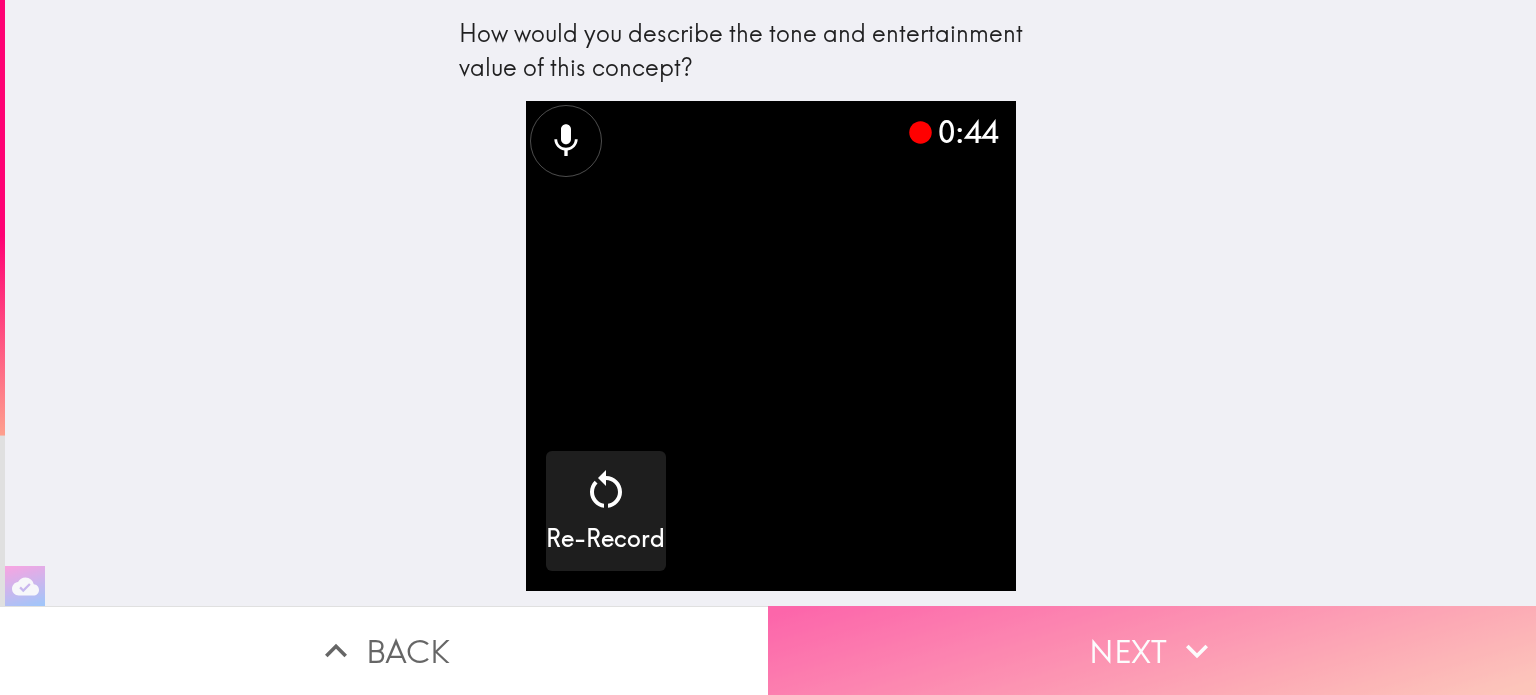 click on "Next" at bounding box center (1152, 650) 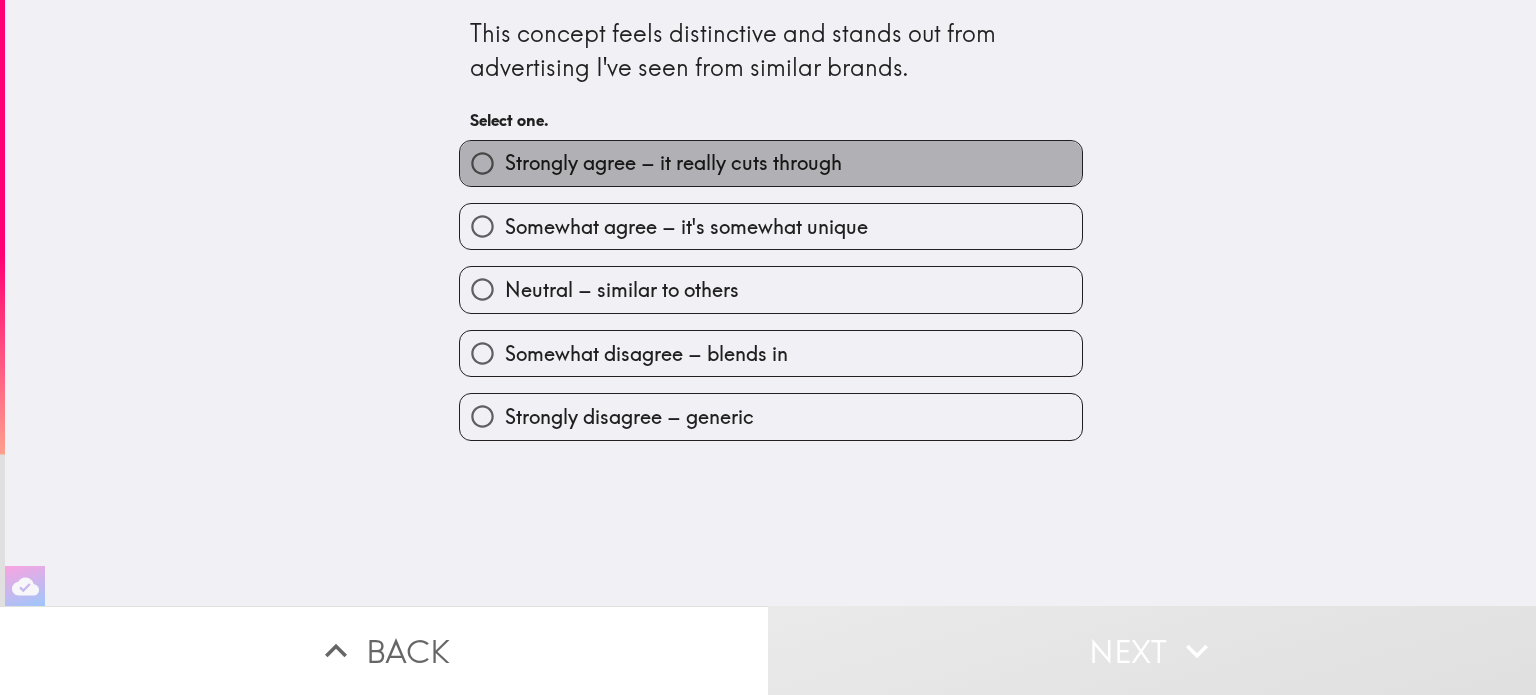click on "Strongly agree – it really cuts through" at bounding box center (673, 163) 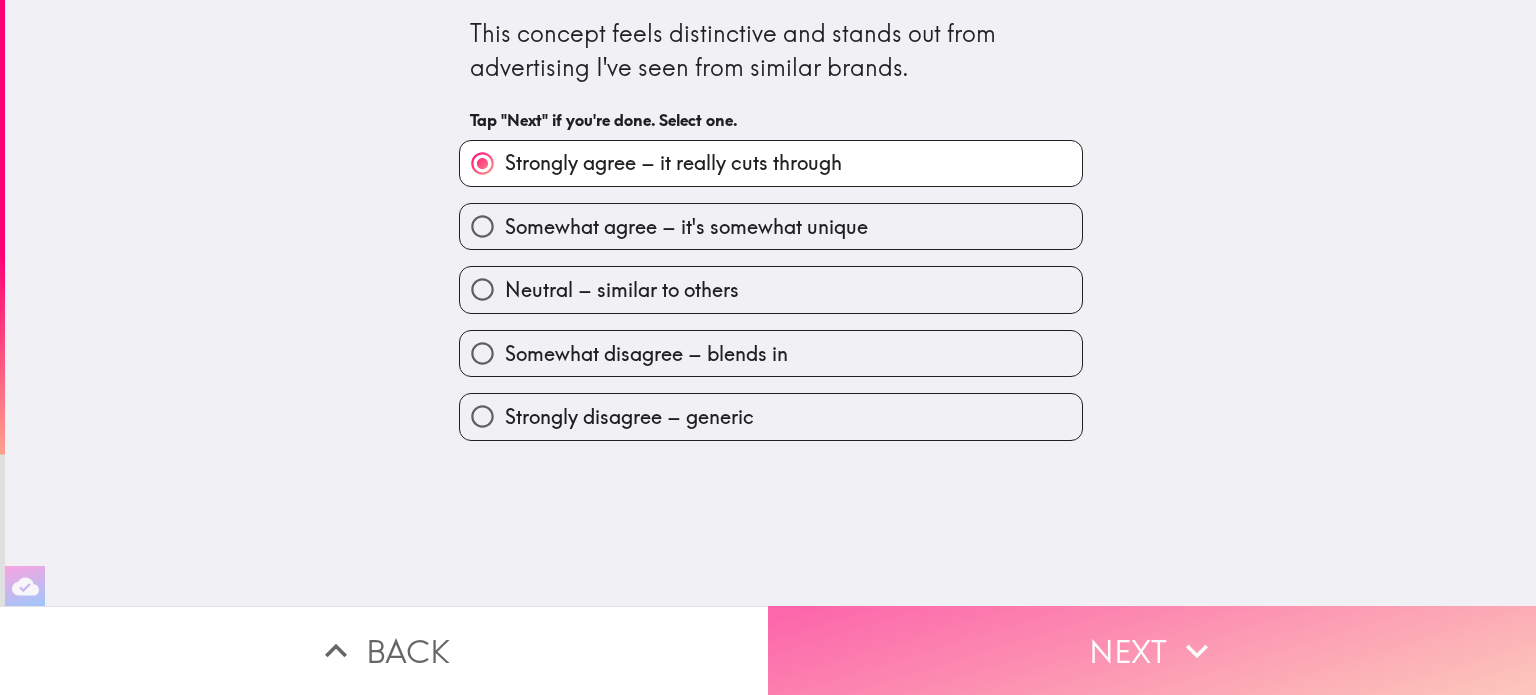 click on "Next" at bounding box center (1152, 650) 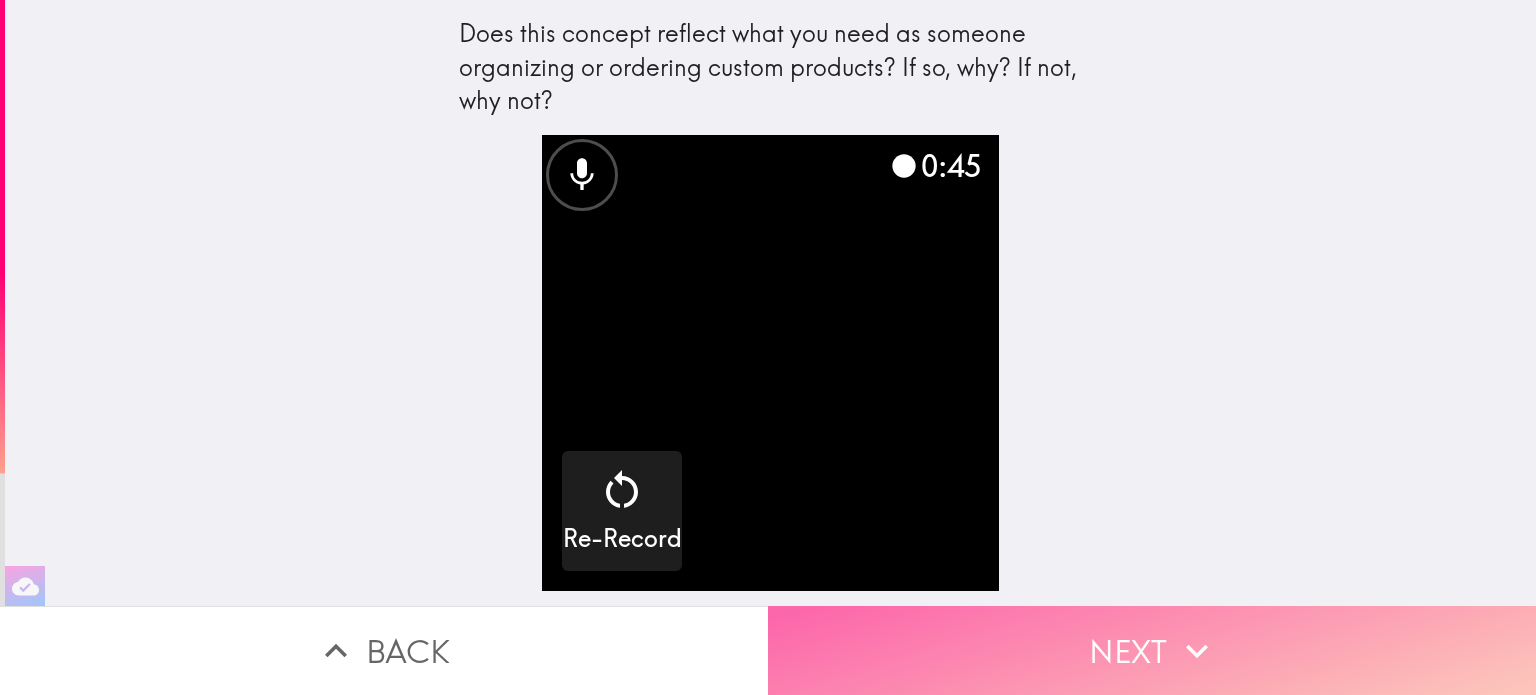 click on "Next" at bounding box center (1152, 650) 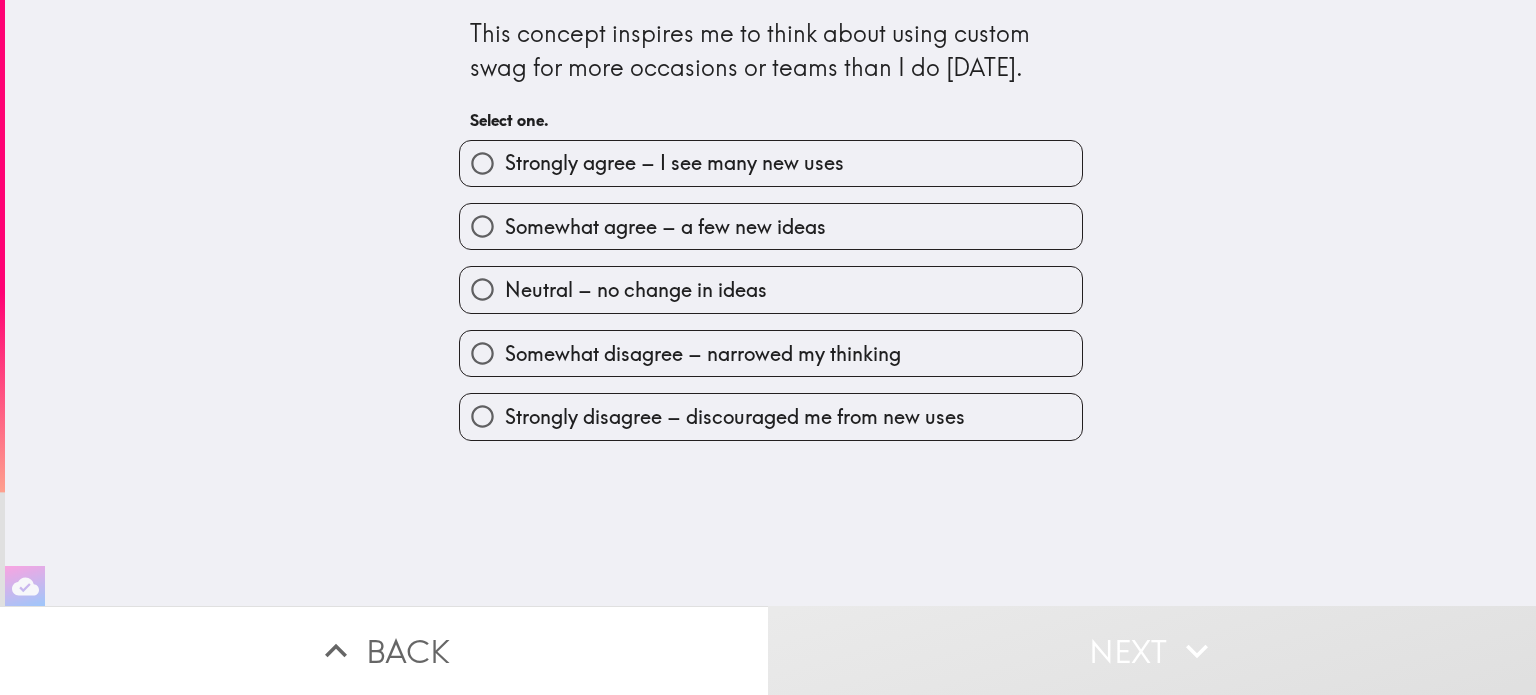 click on "Neutral – no change in ideas" at bounding box center (771, 289) 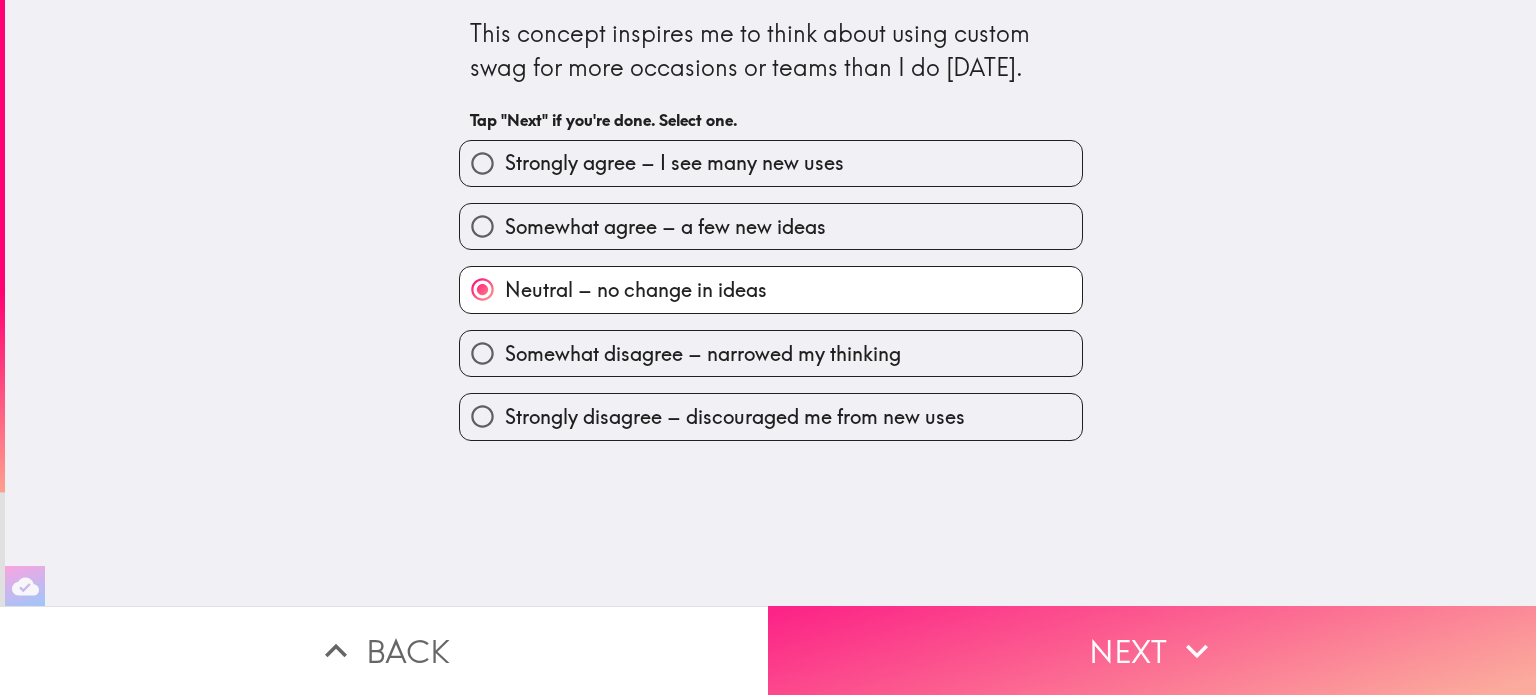 click on "Next" at bounding box center [1152, 650] 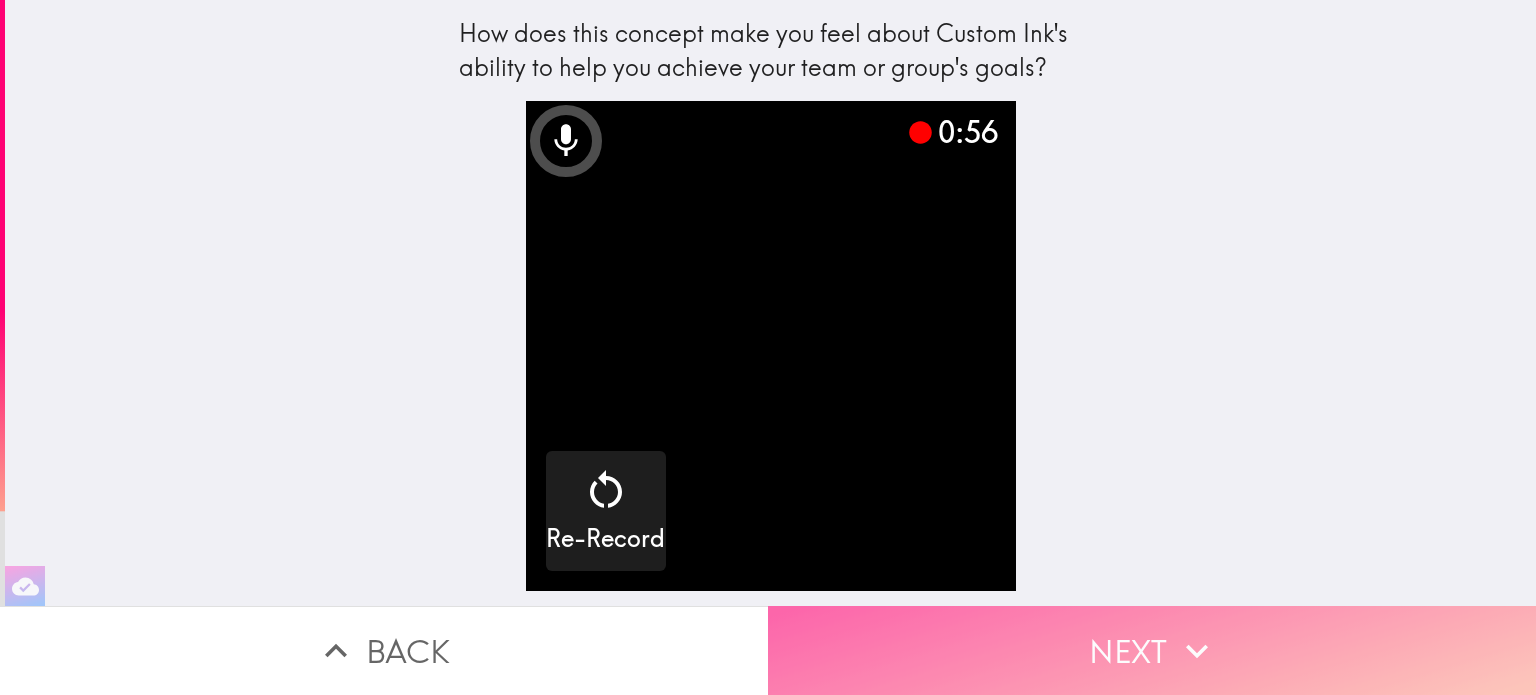 click on "Next" at bounding box center (1152, 650) 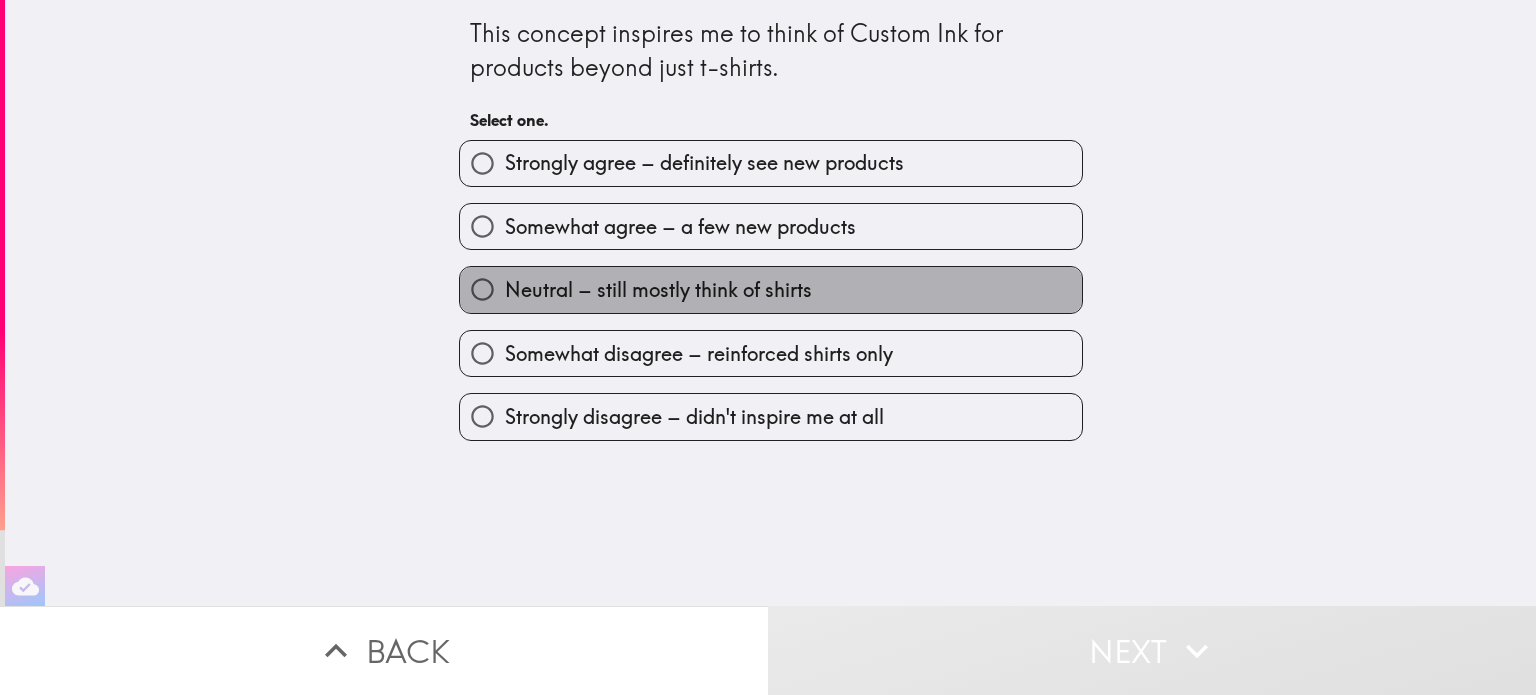 click on "Neutral – still mostly think of shirts" at bounding box center [658, 290] 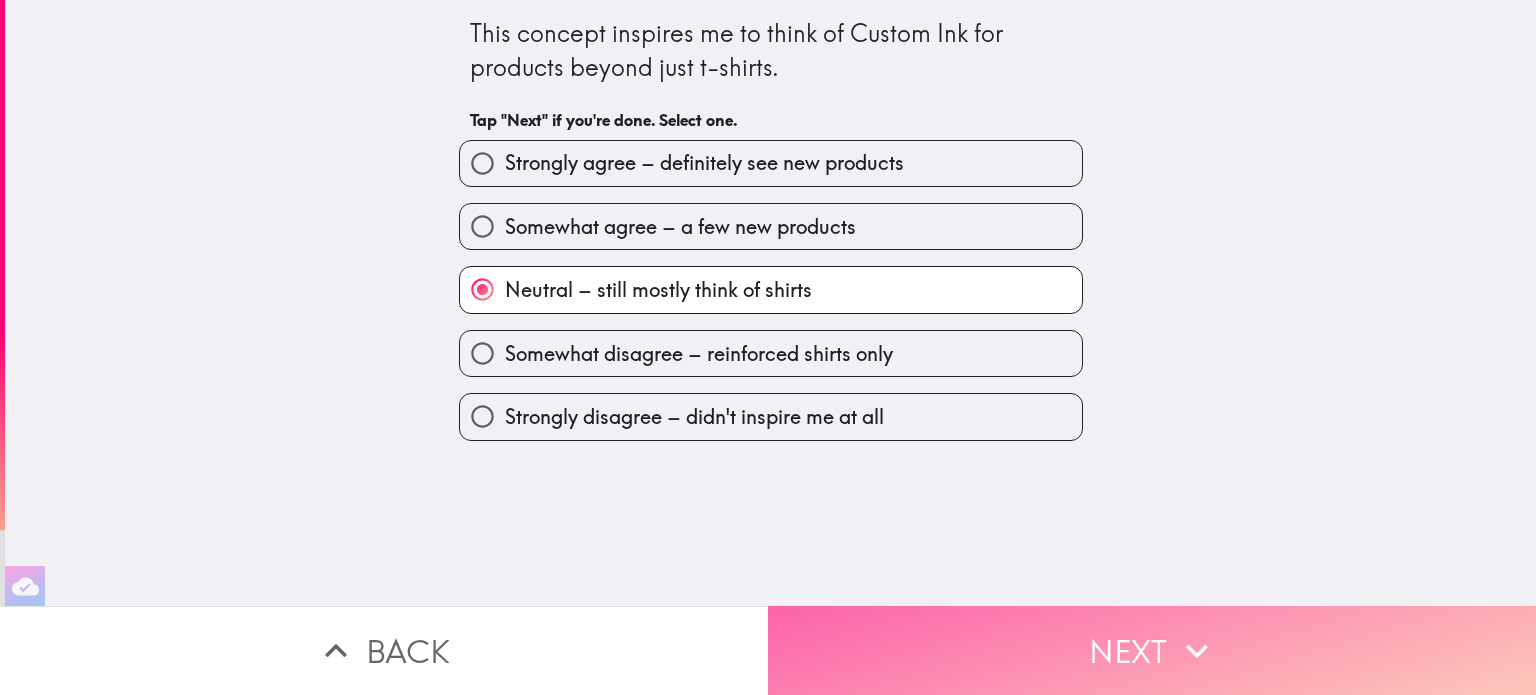 click on "Next" at bounding box center (1152, 650) 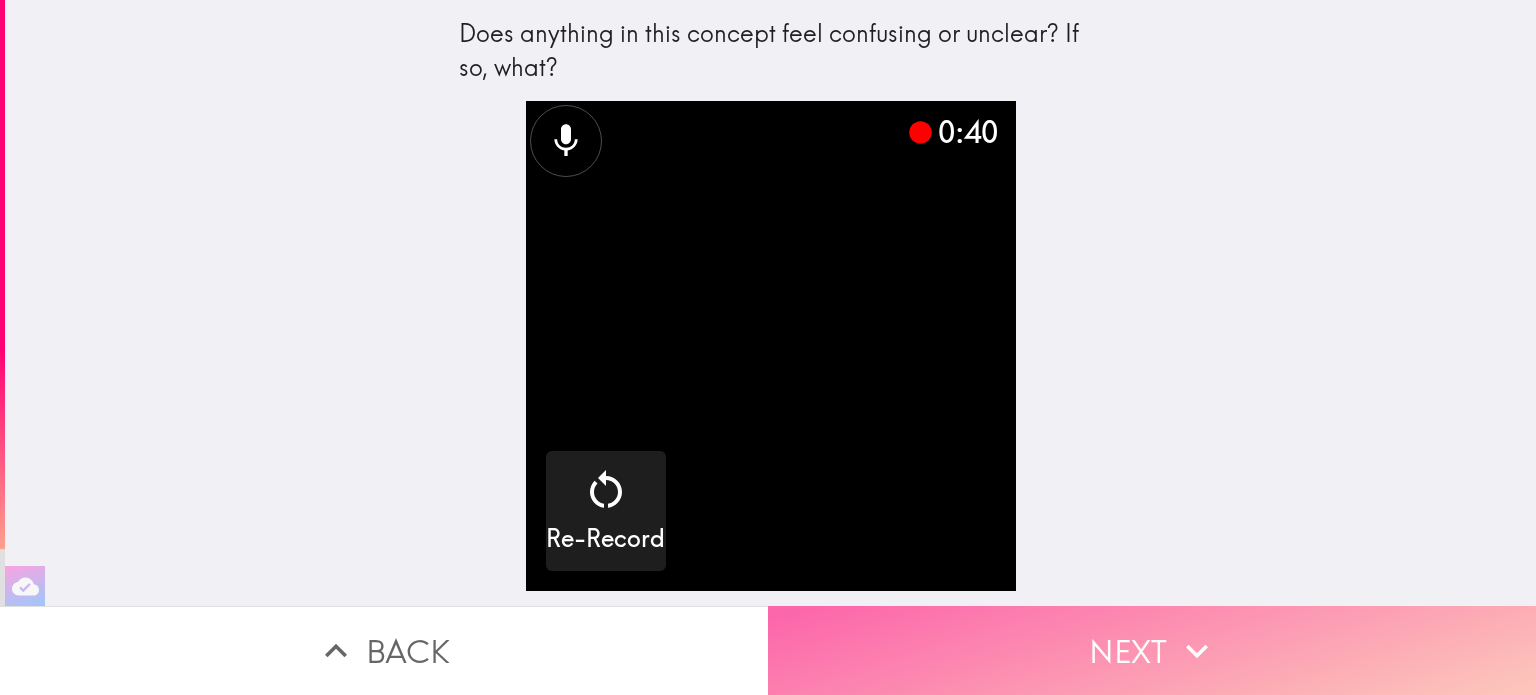 click on "Next" at bounding box center (1152, 650) 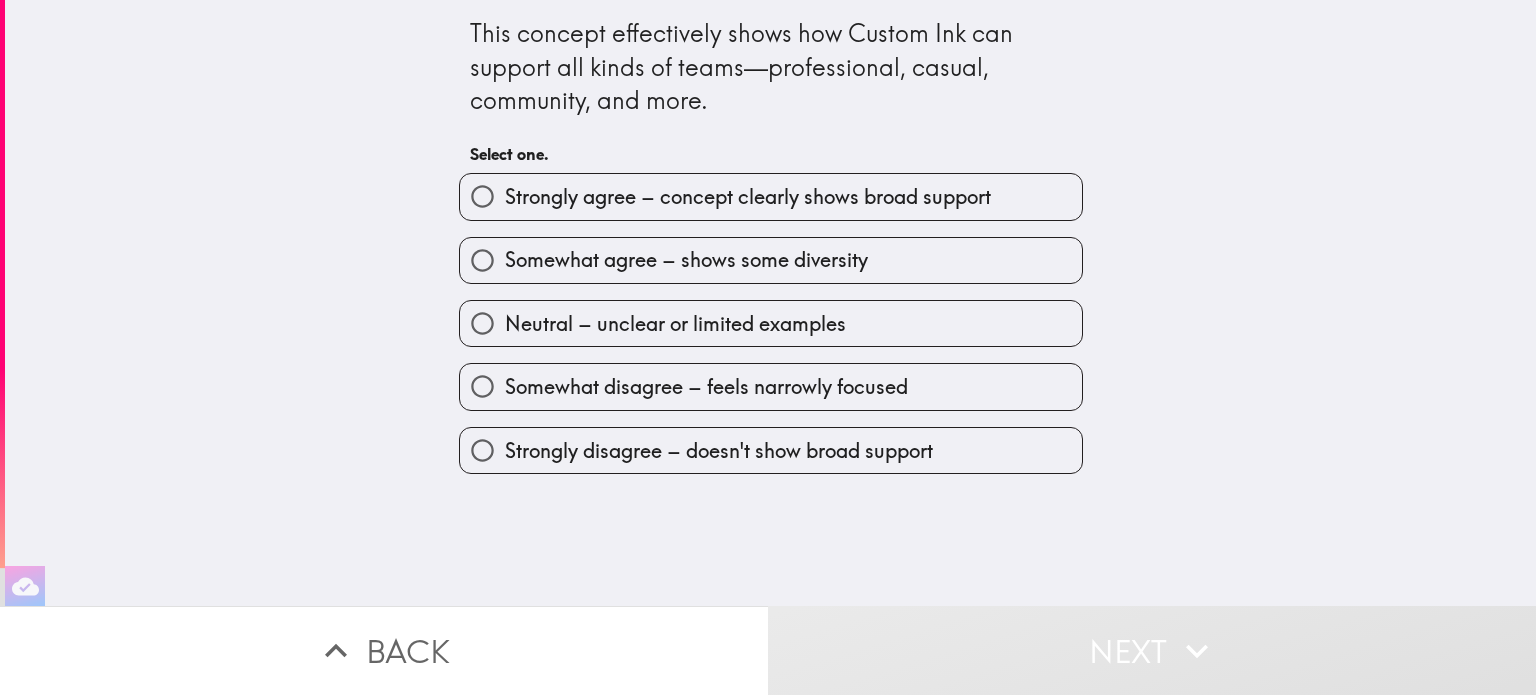 click on "Neutral – unclear or limited examples" at bounding box center (675, 324) 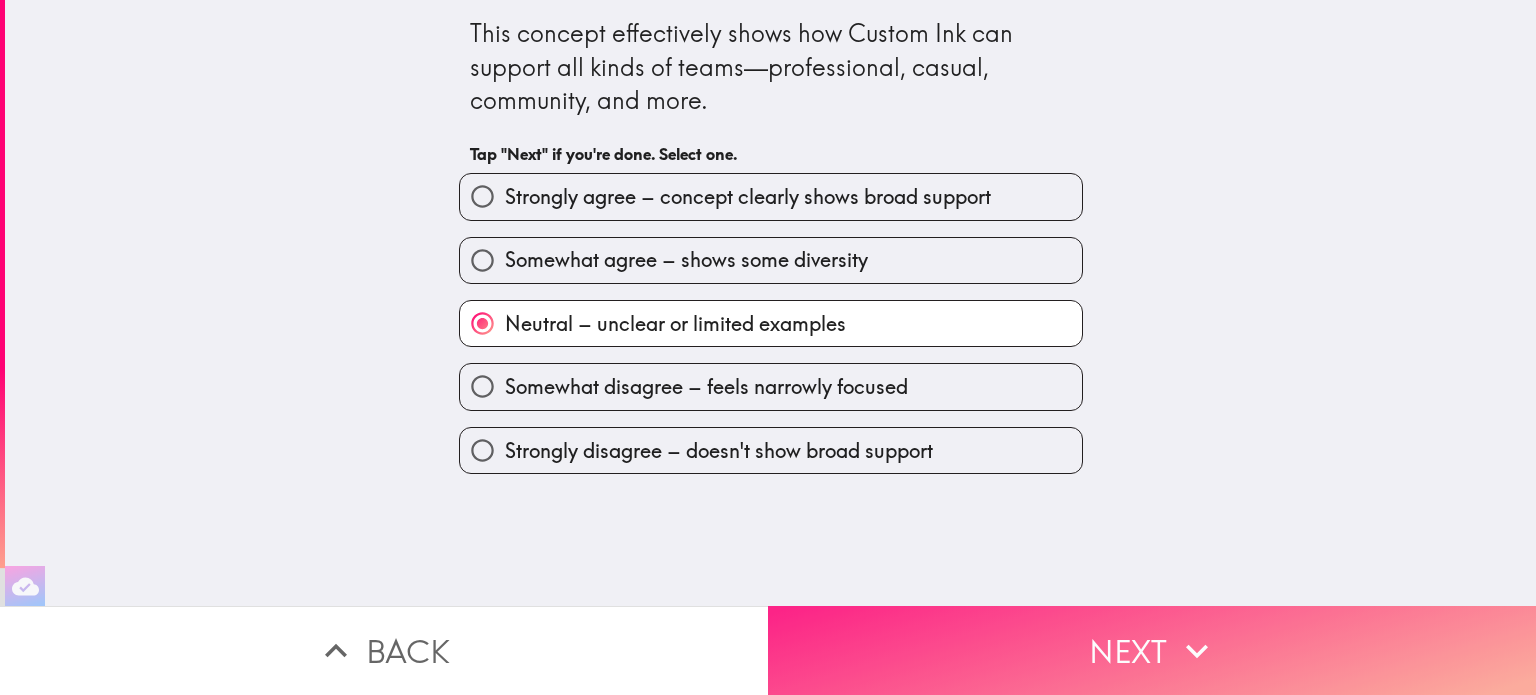 click on "Next" at bounding box center [1152, 650] 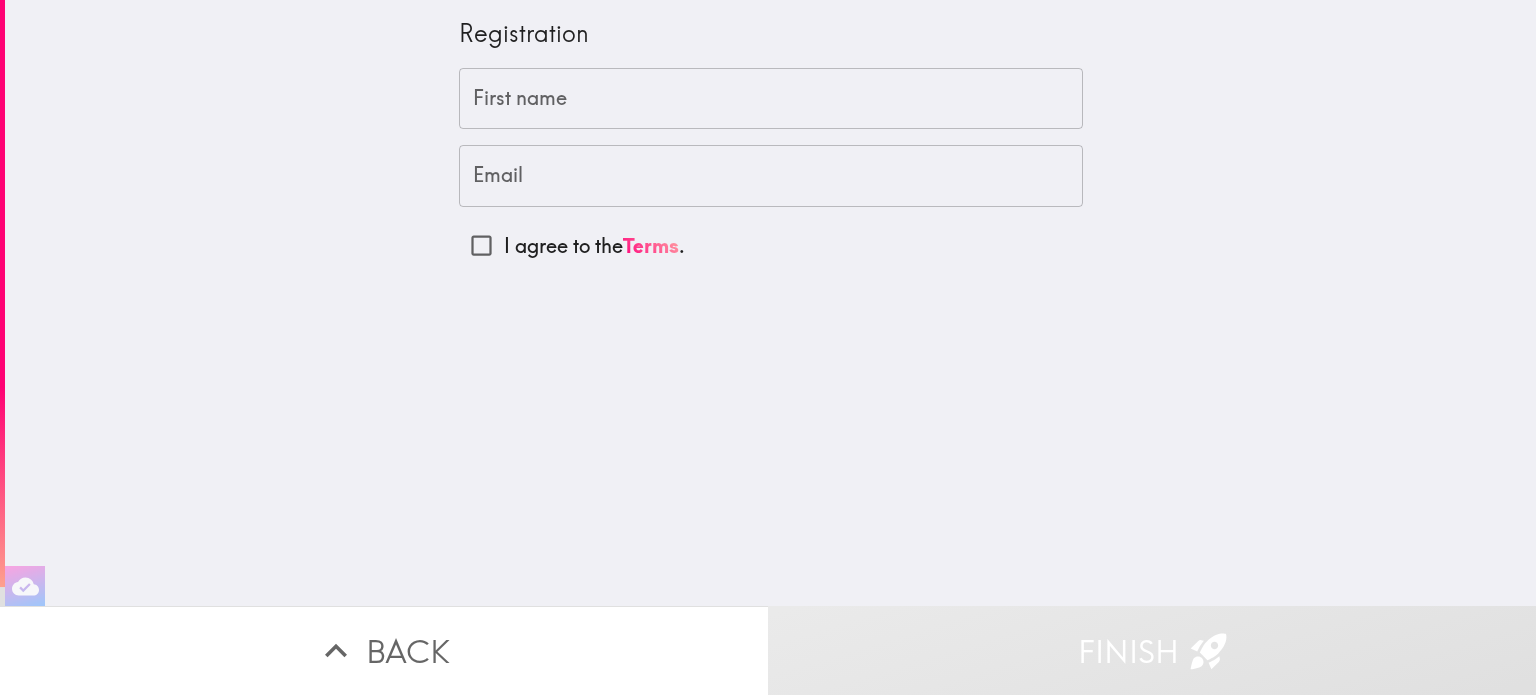 click on "First name" at bounding box center [771, 99] 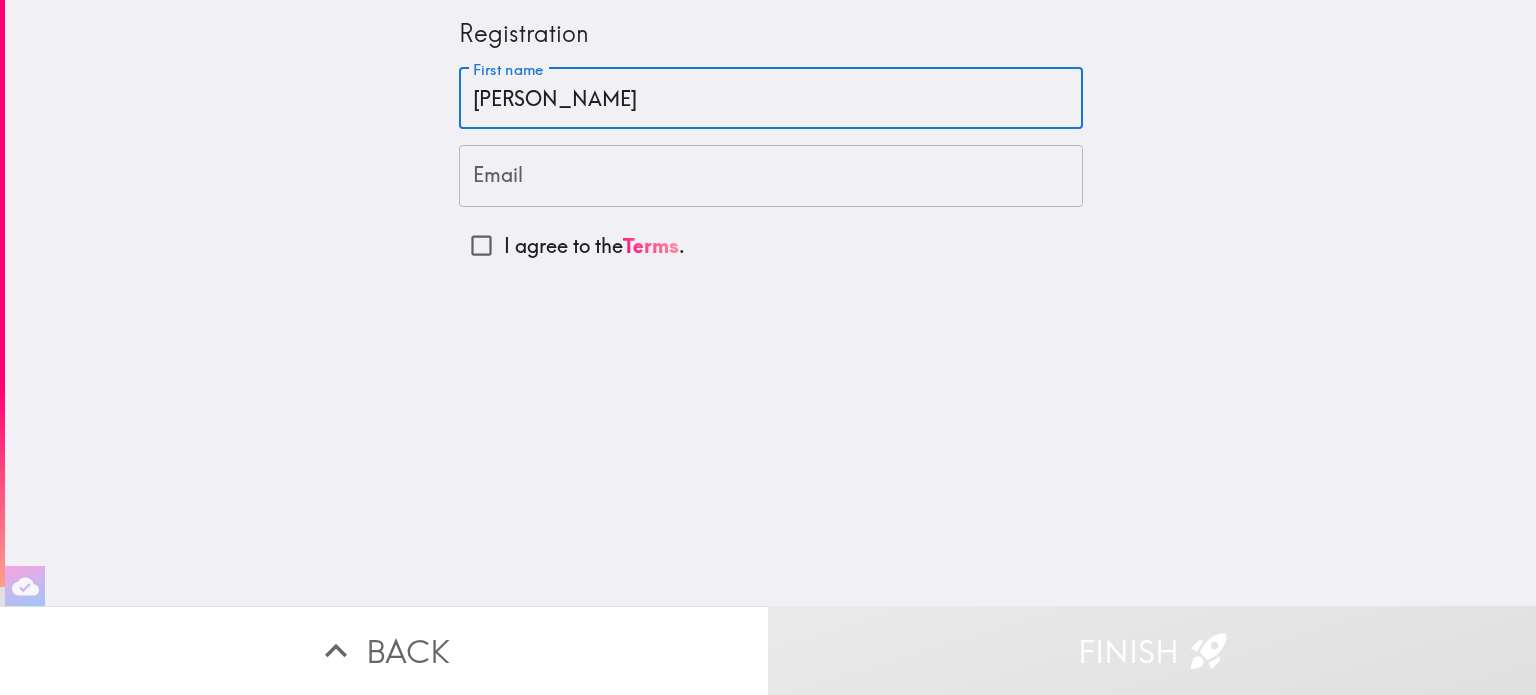 type on "[PERSON_NAME]" 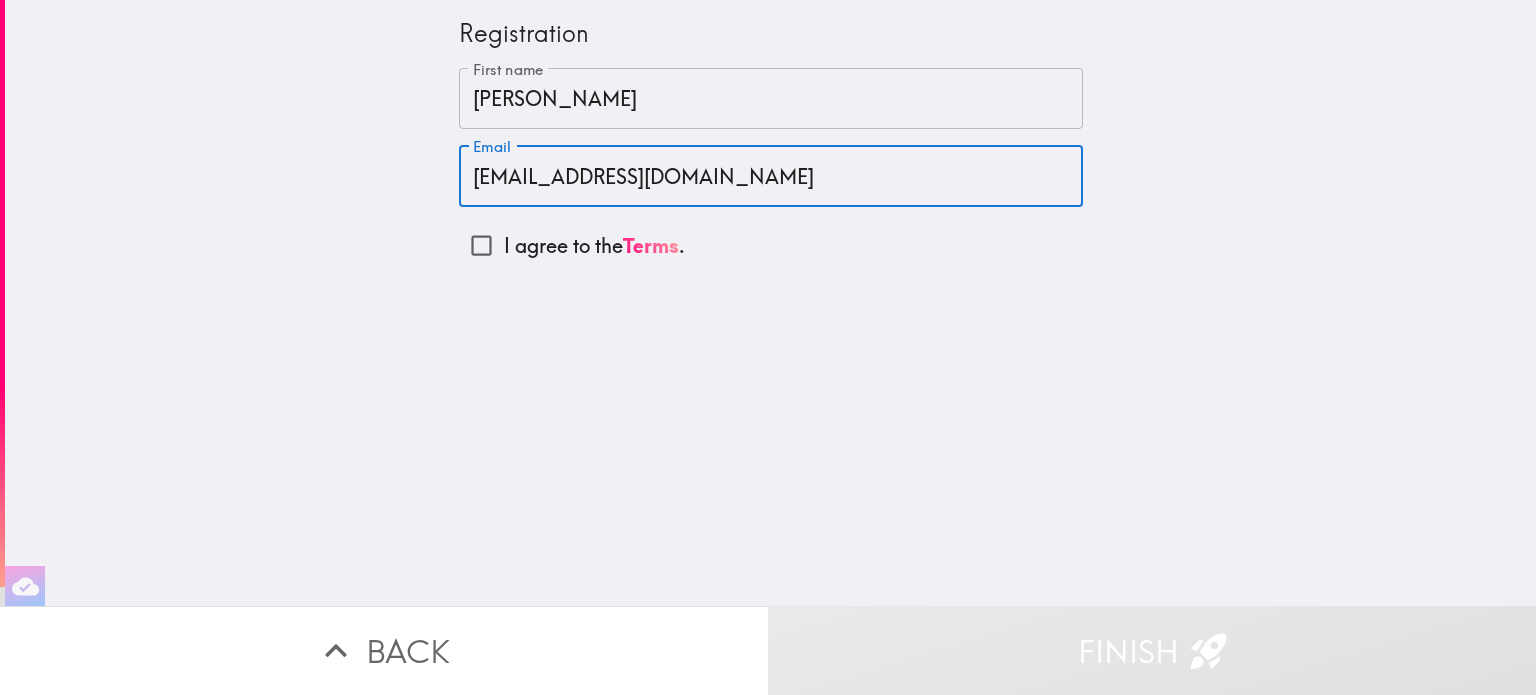 type on "[EMAIL_ADDRESS][DOMAIN_NAME]" 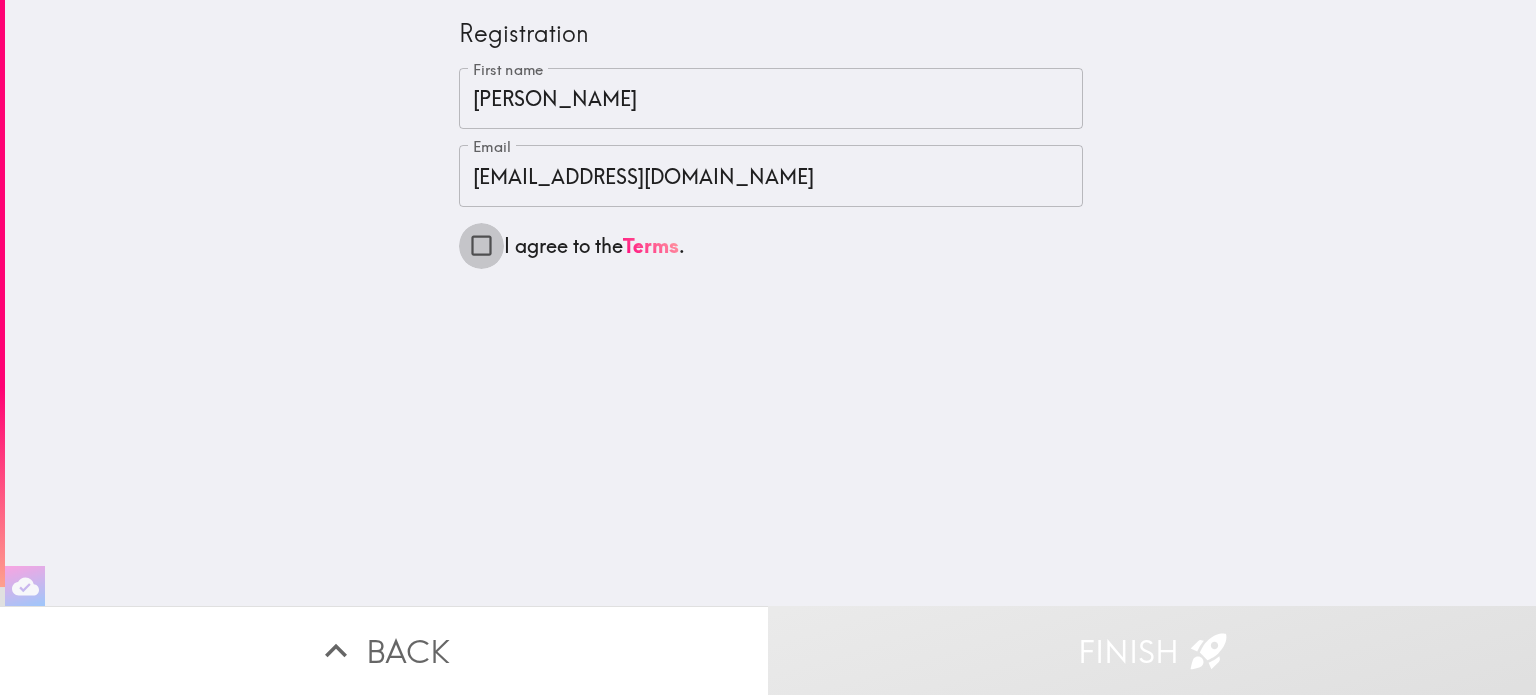 click on "I agree to the  Terms ." at bounding box center [481, 245] 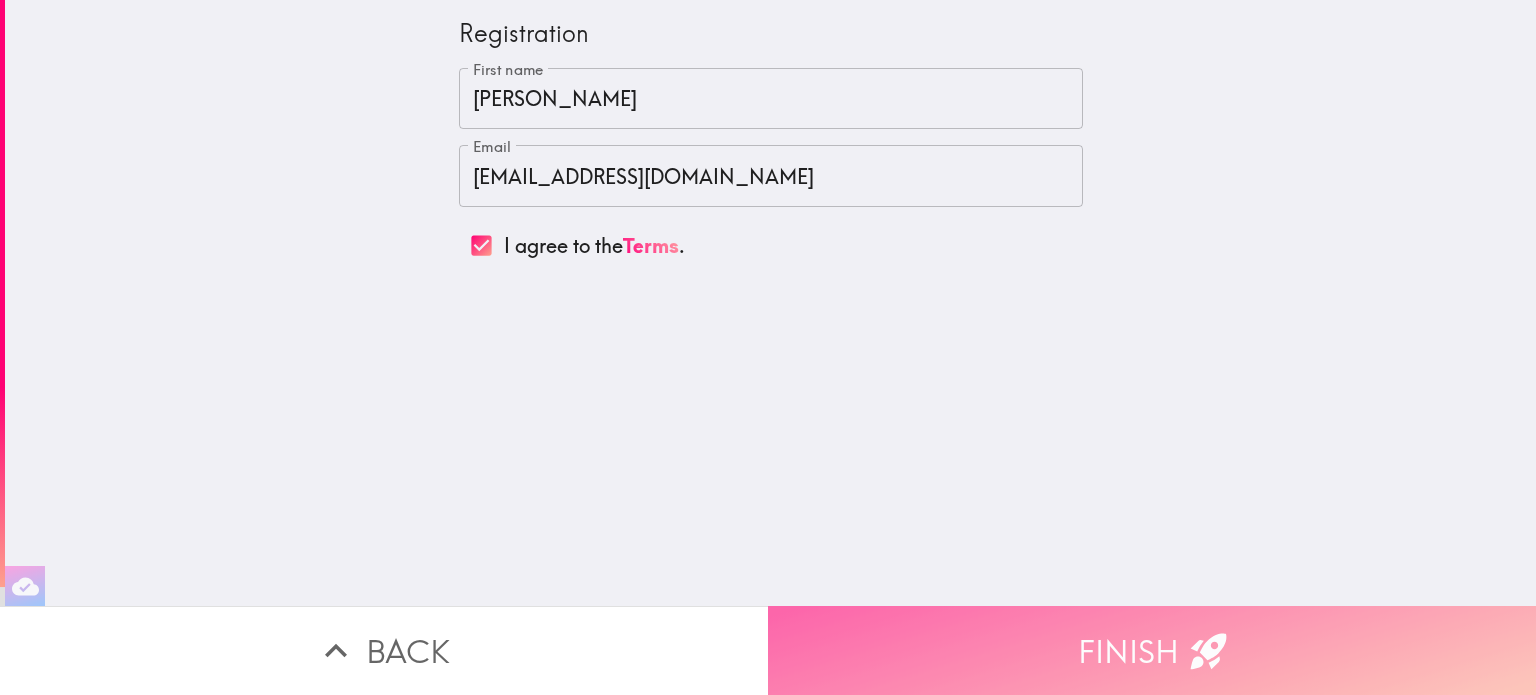 click on "Finish" at bounding box center (1152, 650) 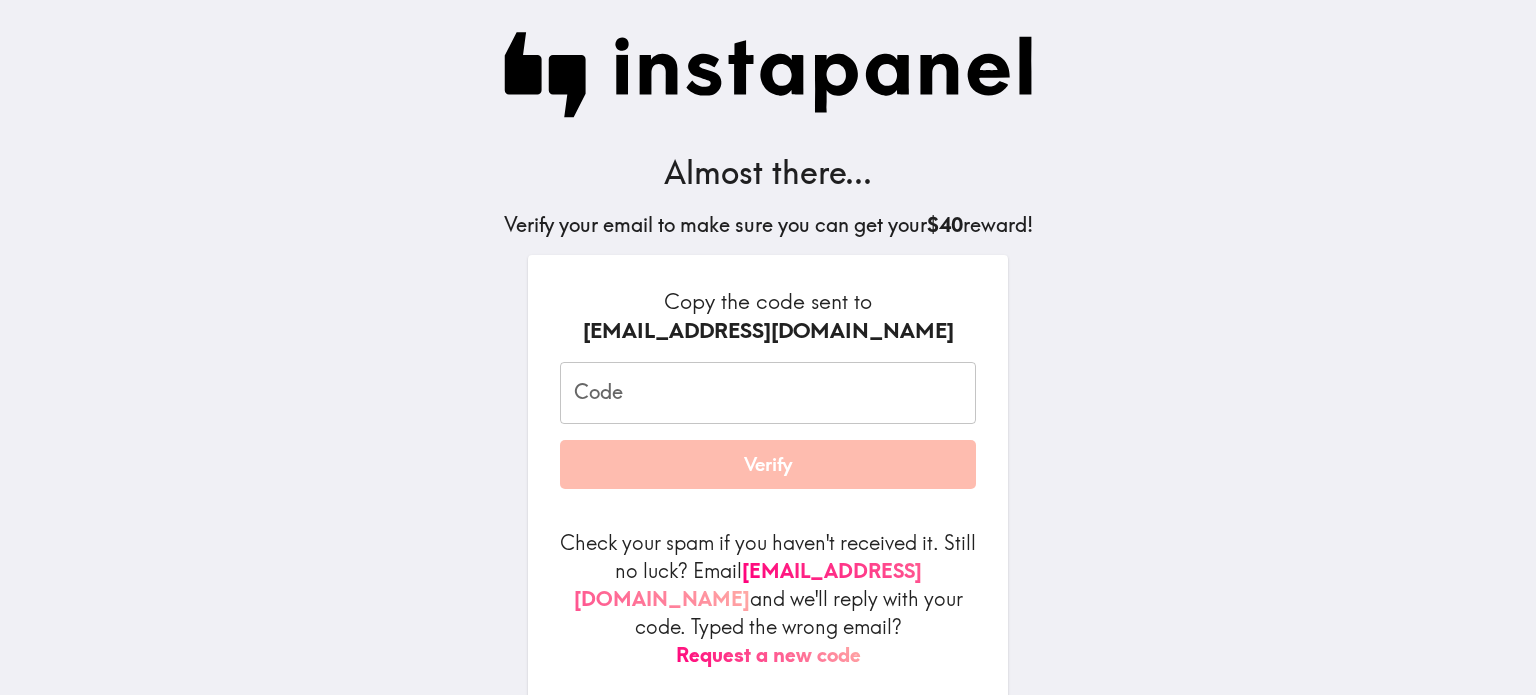 click on "Code" at bounding box center (768, 393) 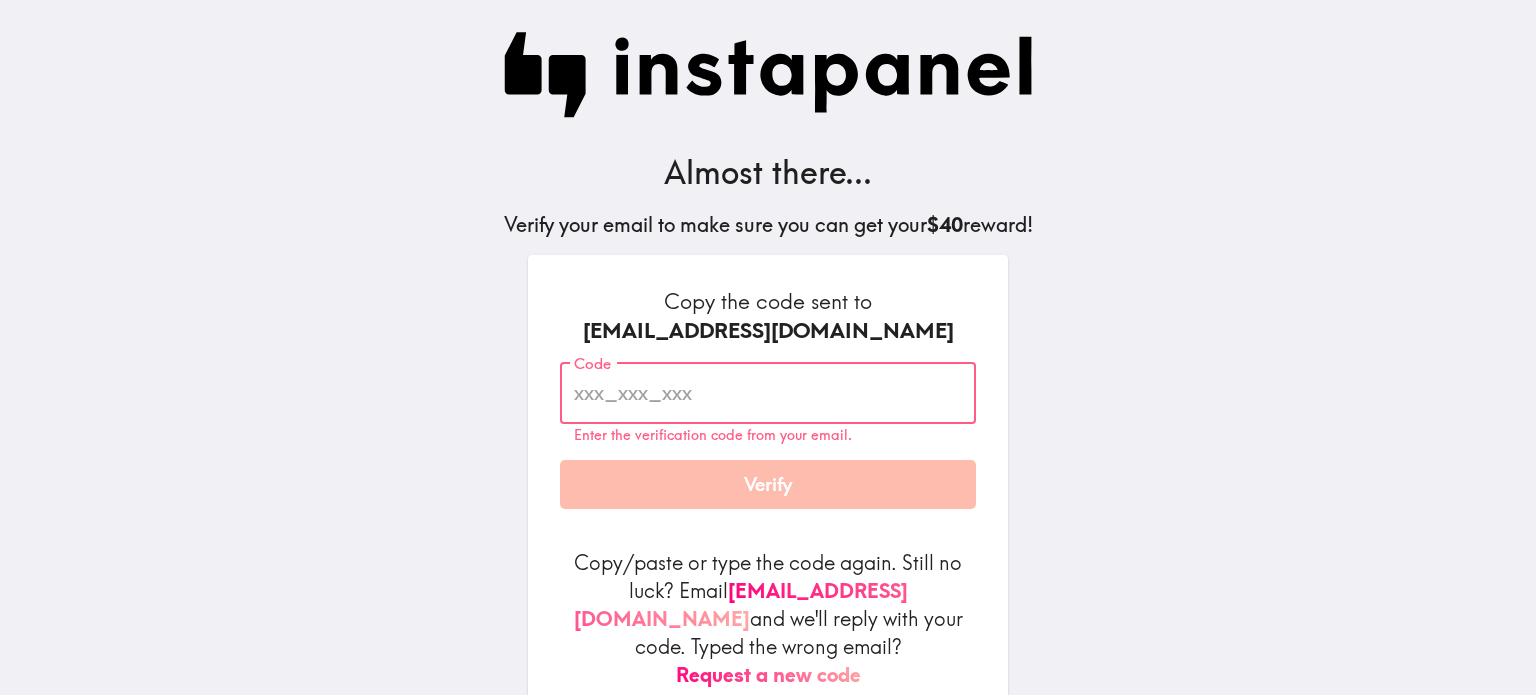 paste on "qjQ_yAR_G8P" 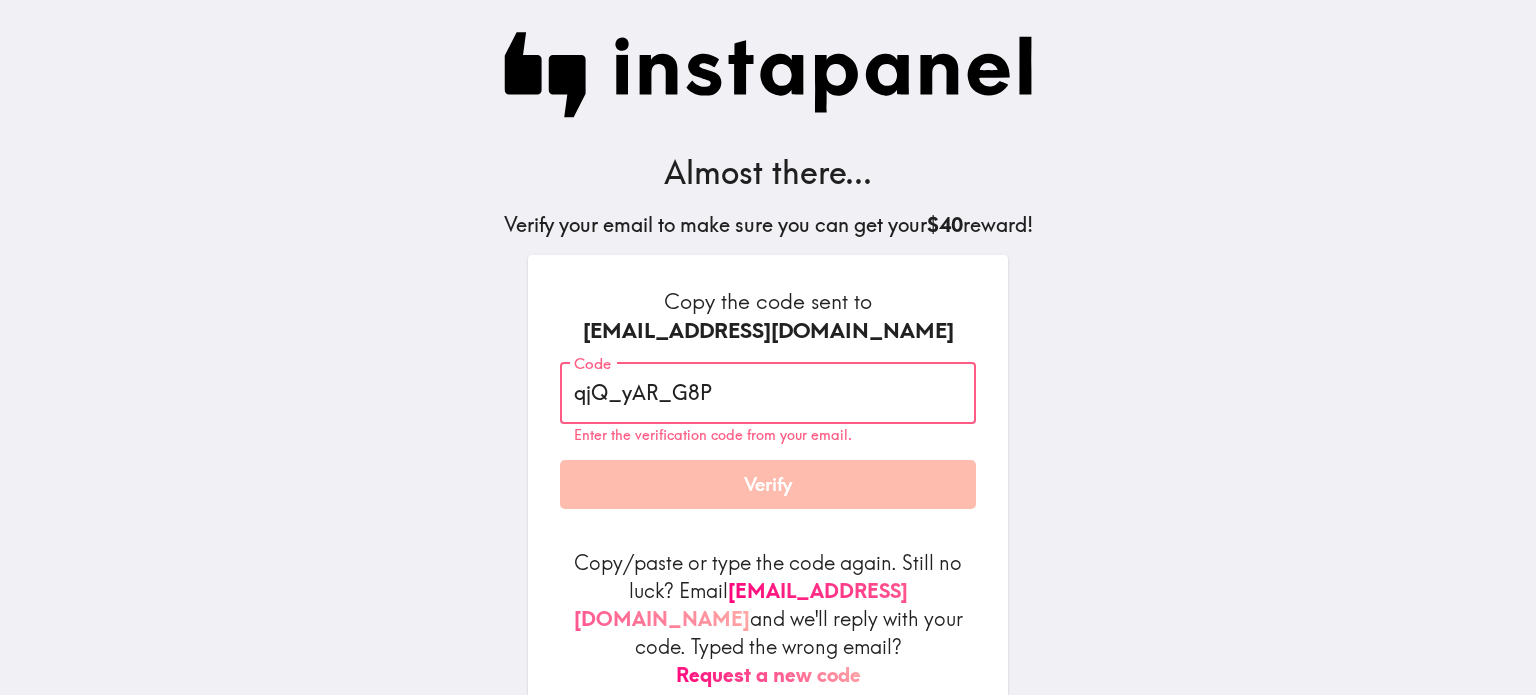 type on "qjQ_yAR_G8P" 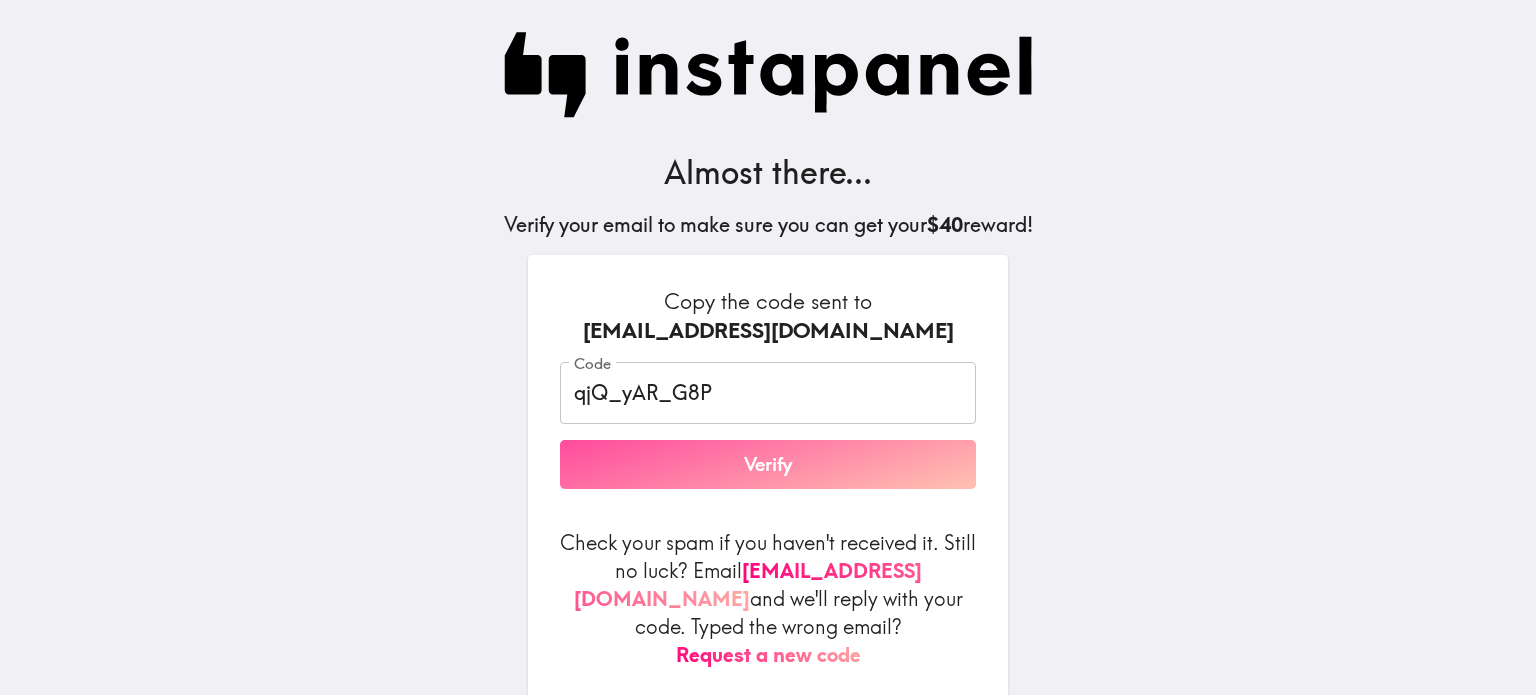 click on "Verify" at bounding box center [768, 465] 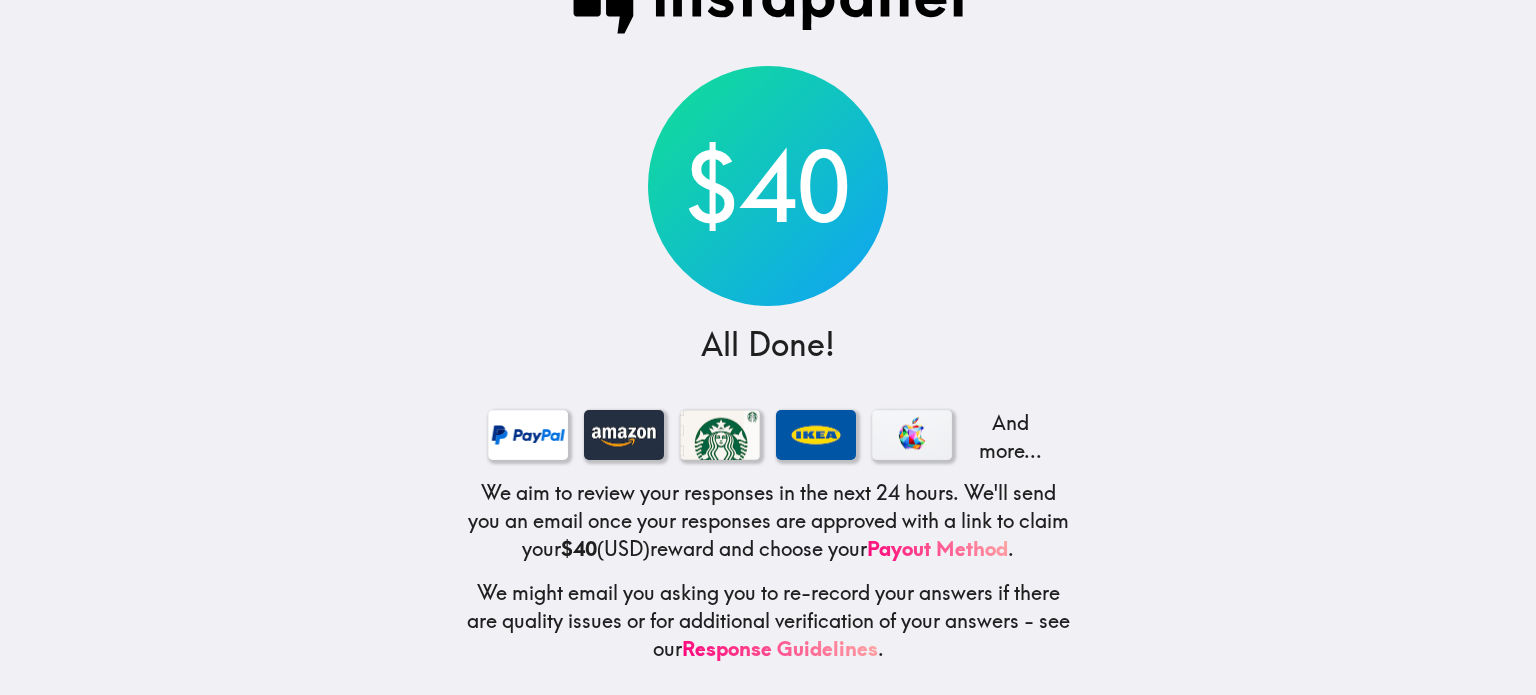 scroll, scrollTop: 76, scrollLeft: 0, axis: vertical 